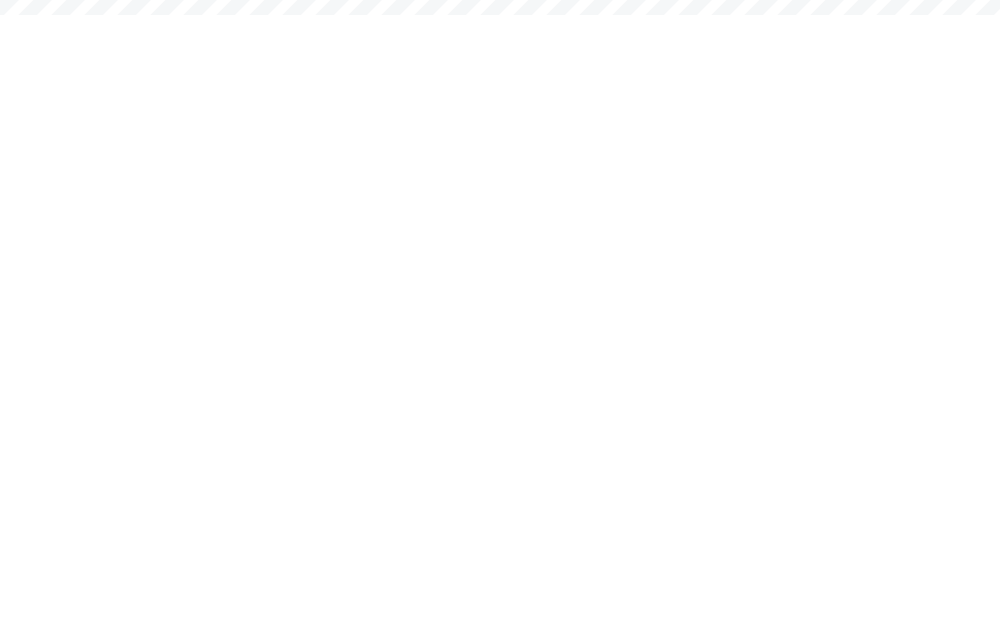 scroll, scrollTop: 0, scrollLeft: 0, axis: both 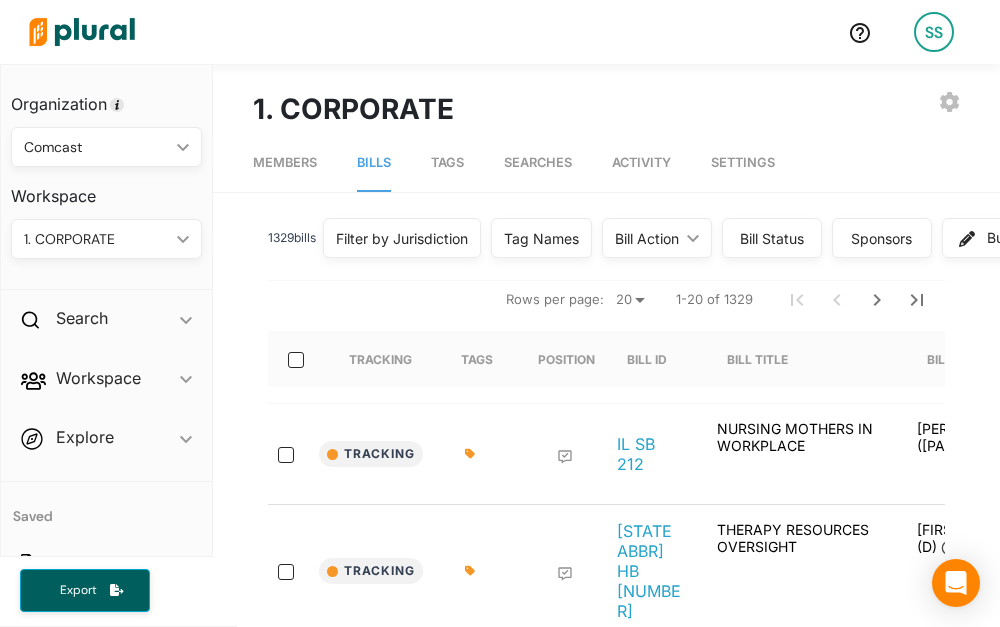 click on "EXPORT BILLS INVITE USER EDIT WORKSPACE LEAVE WORKSPACE DELETE WORKSPACE 1. CORPORATE" at bounding box center (606, 97) 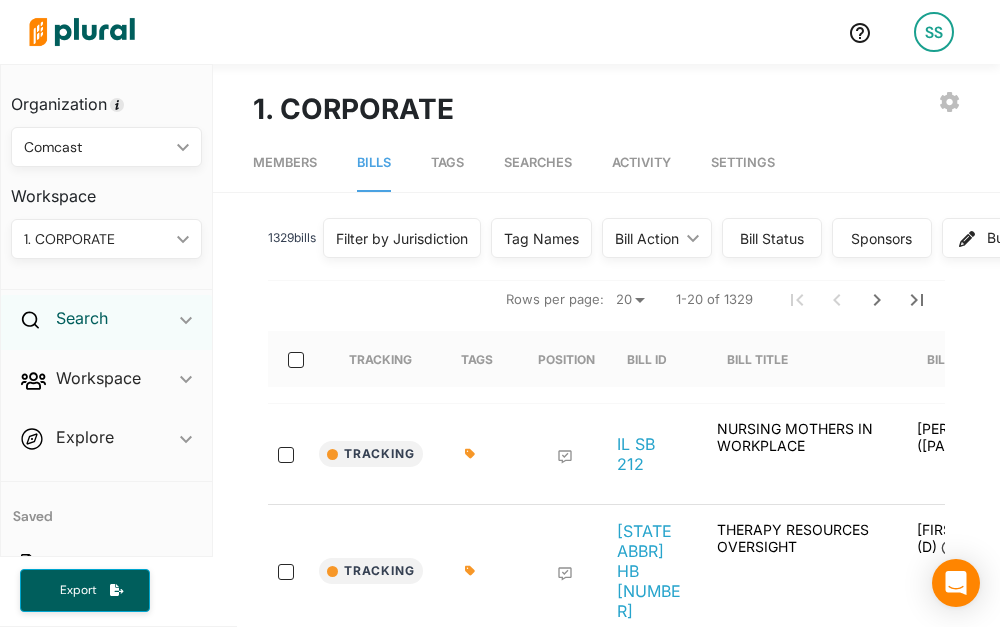 click on "Search" at bounding box center (82, 318) 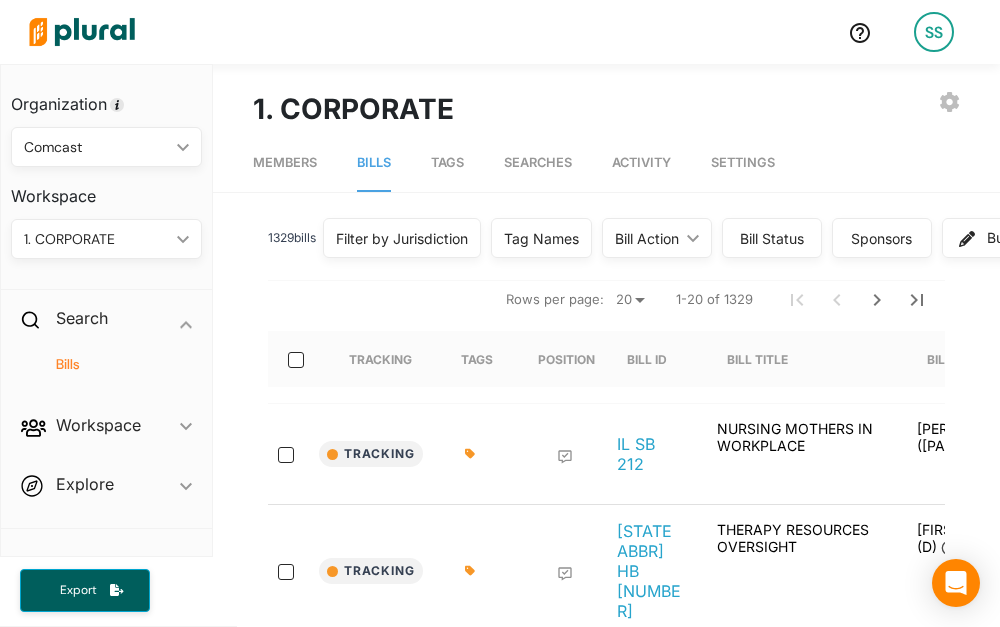 click on "Bills" at bounding box center (111, 364) 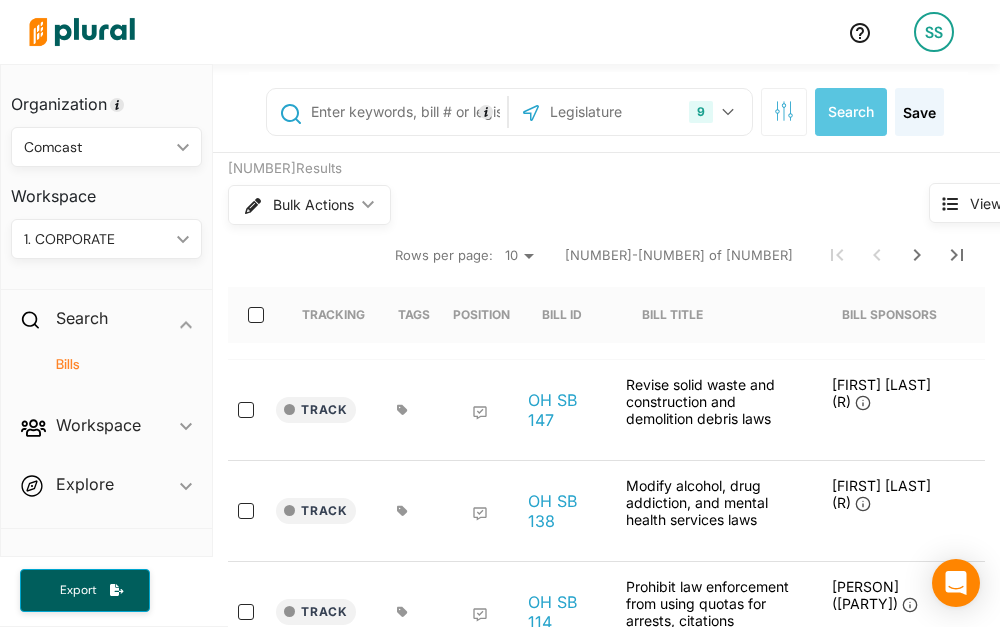 click at bounding box center (406, 112) 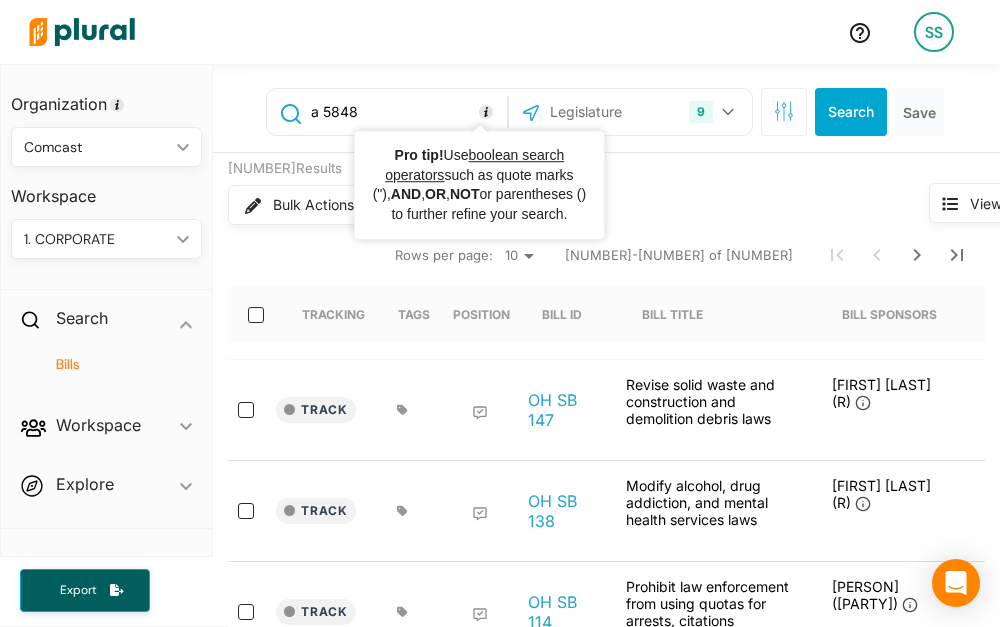 type on "a 5848" 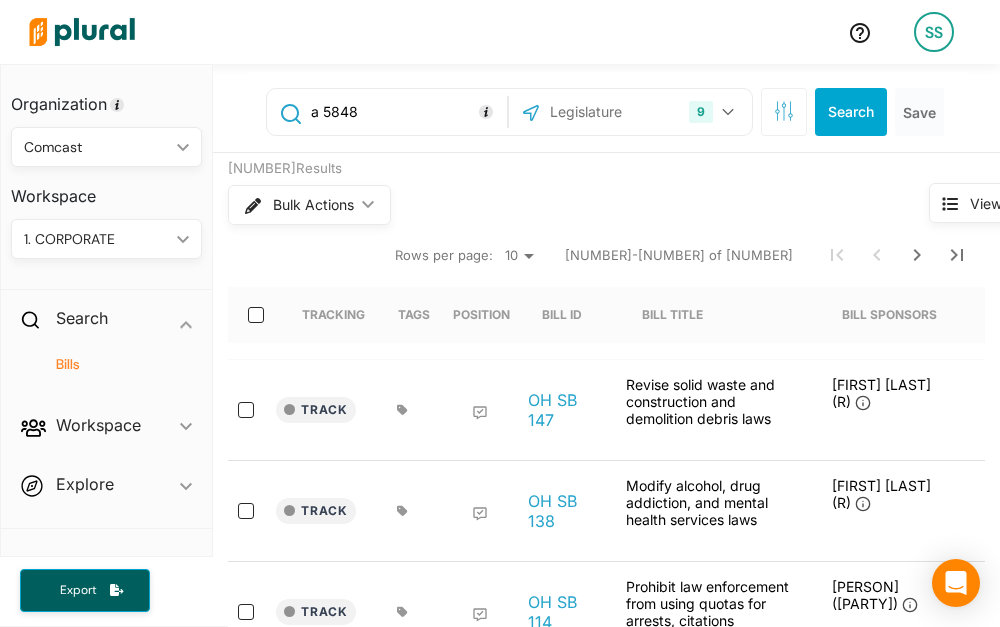 click at bounding box center [614, 112] 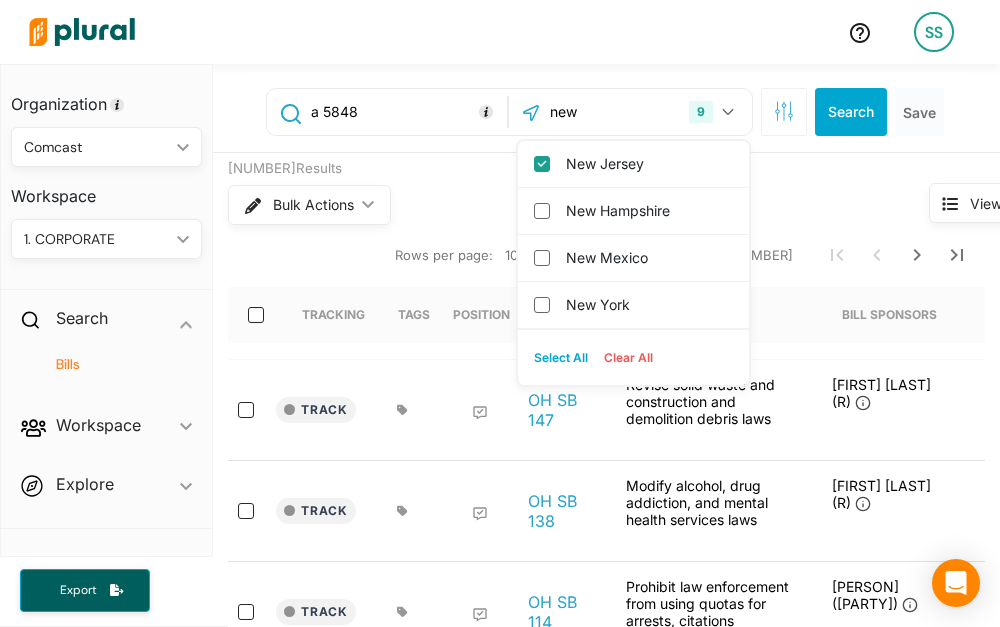 type on "new" 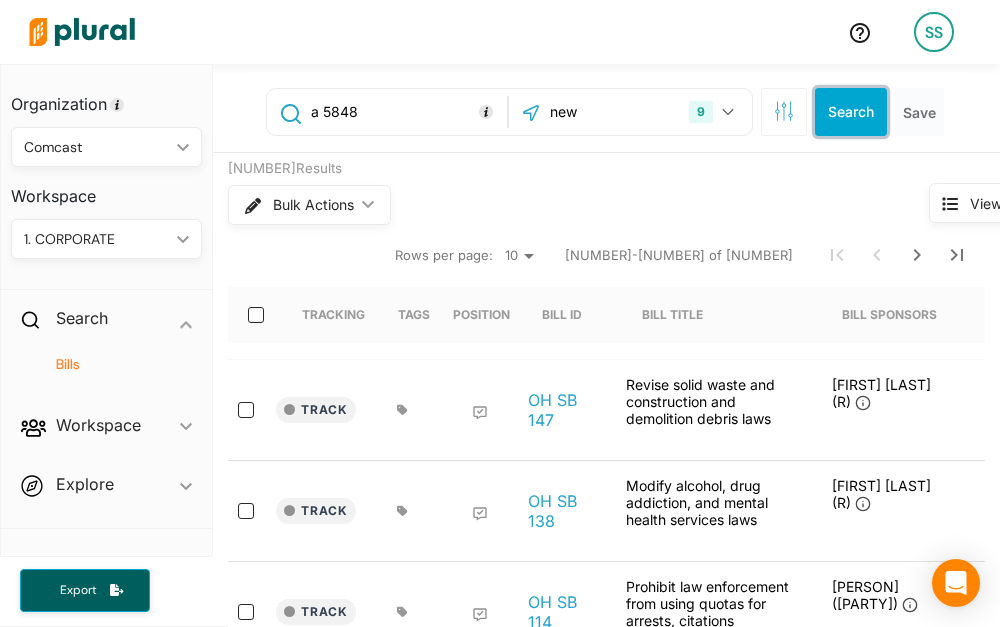 click on "Search" at bounding box center (851, 112) 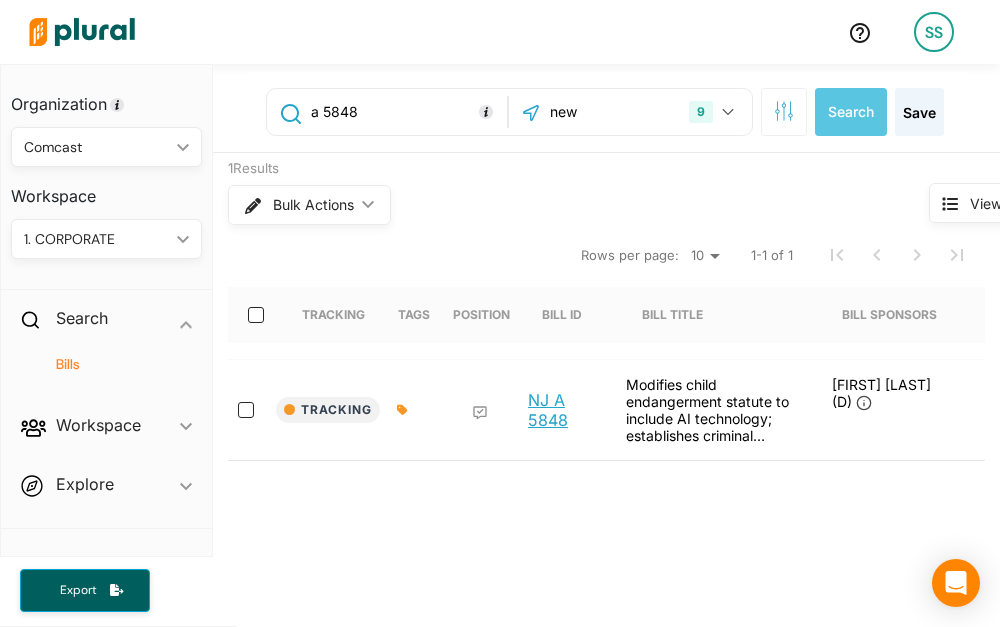 click on "NJ A 5848" at bounding box center (566, 410) 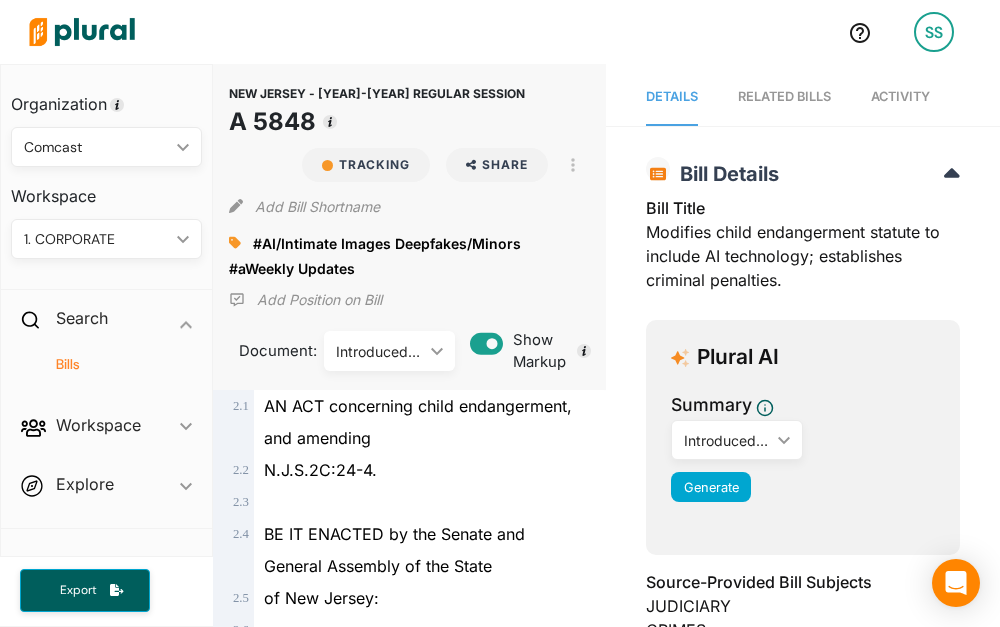 click on "Details RELATED BILLS   Activity" at bounding box center (803, 95) 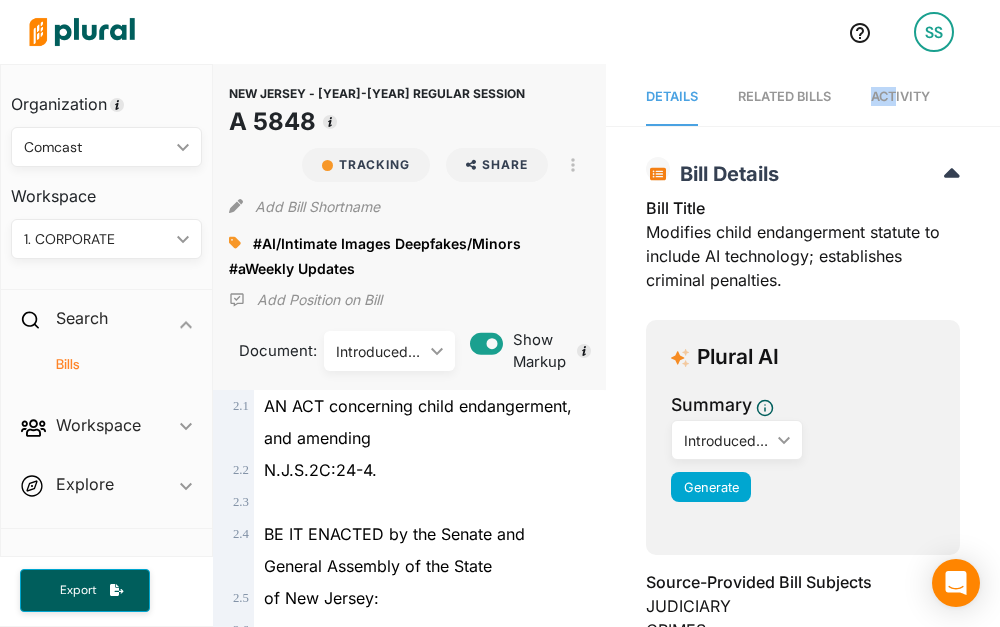 drag, startPoint x: 864, startPoint y: 104, endPoint x: 914, endPoint y: 92, distance: 51.41984 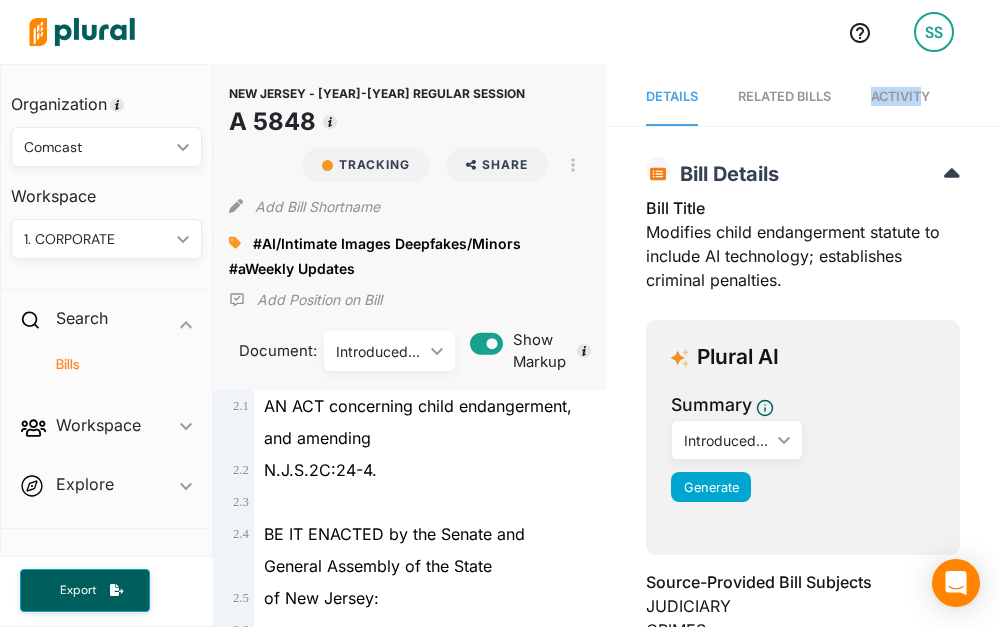 click on "Activity" at bounding box center (900, 96) 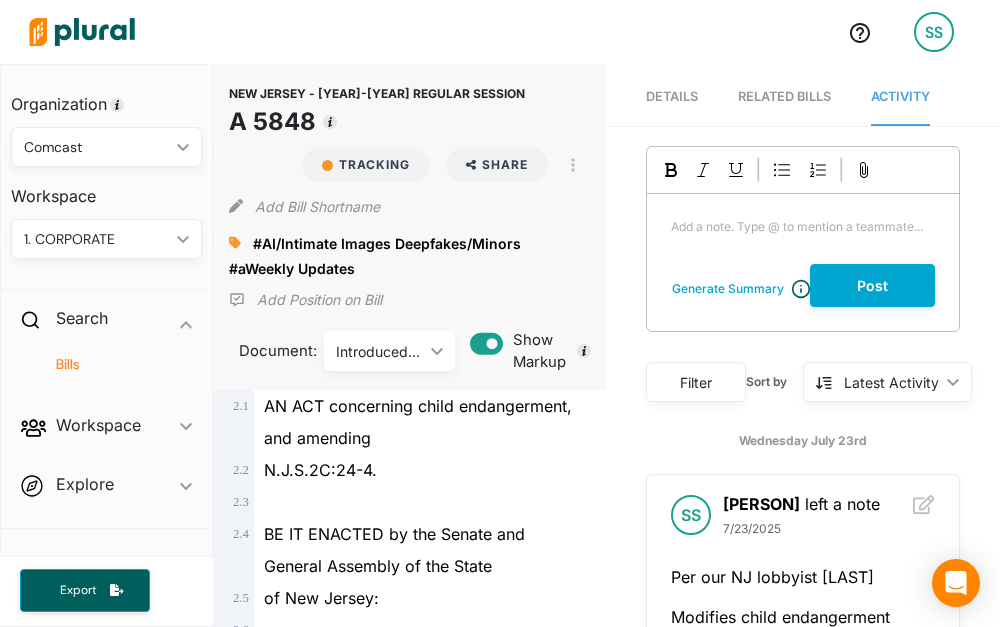 click on "Add a note. Type @ to mention a teammate... ﻿" at bounding box center [803, 229] 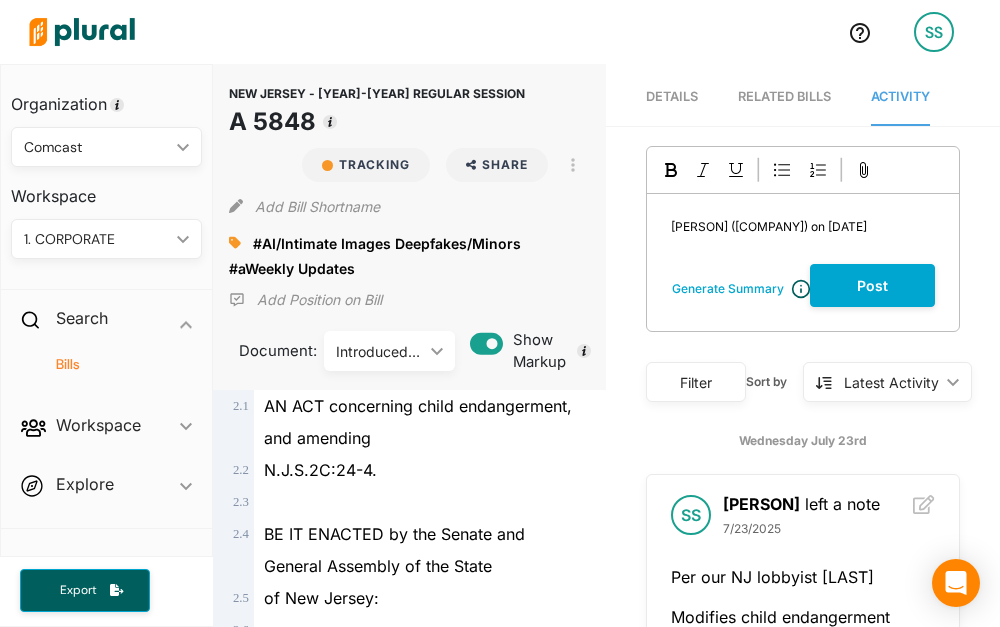 click on "[PERSON] ([COMPANY]) on [DATE]" at bounding box center [803, 229] 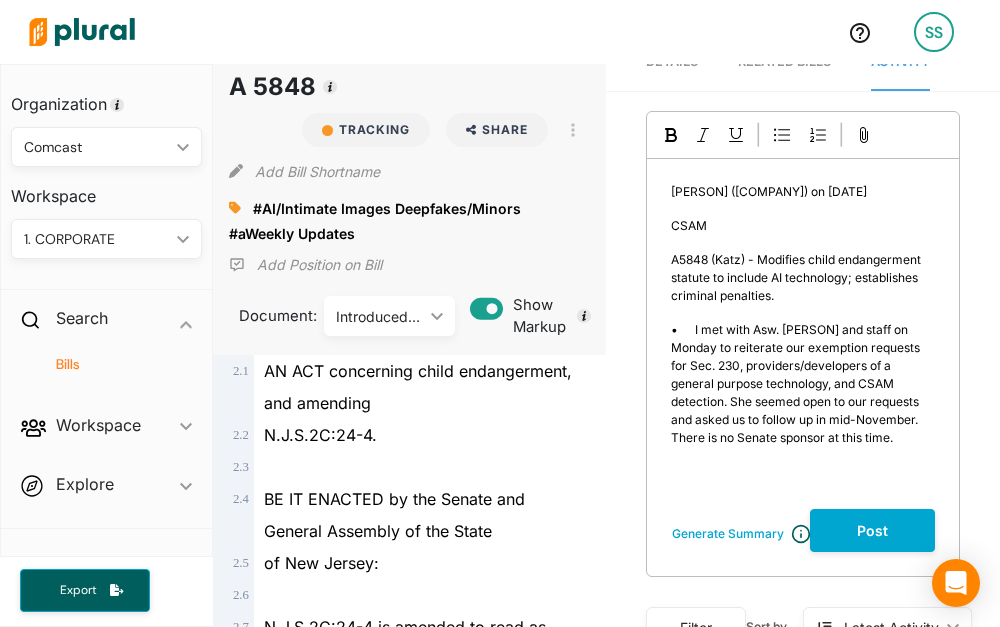 scroll, scrollTop: 32, scrollLeft: 0, axis: vertical 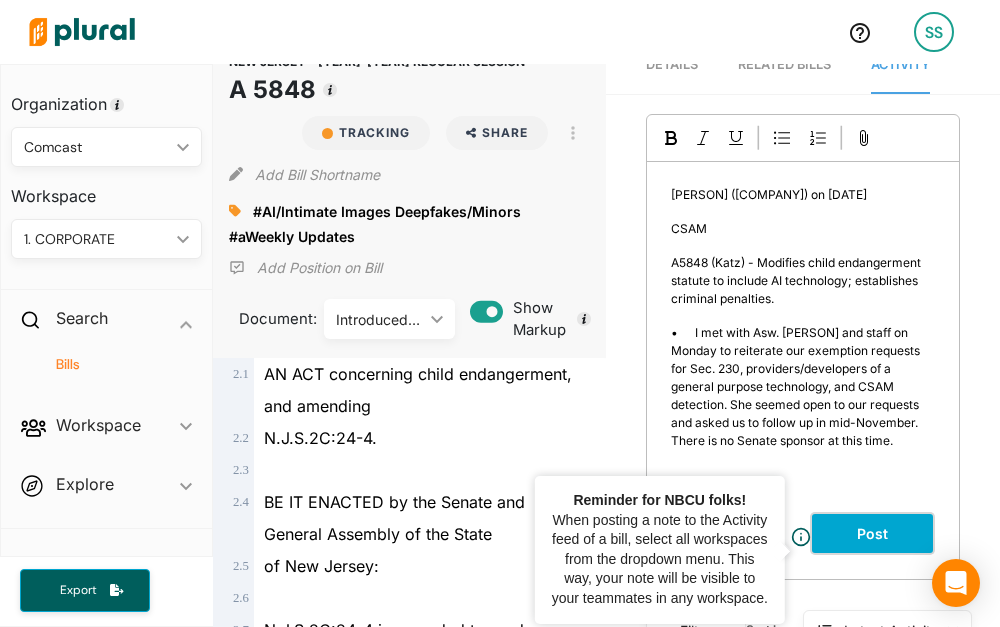 click on "Post" at bounding box center (872, 533) 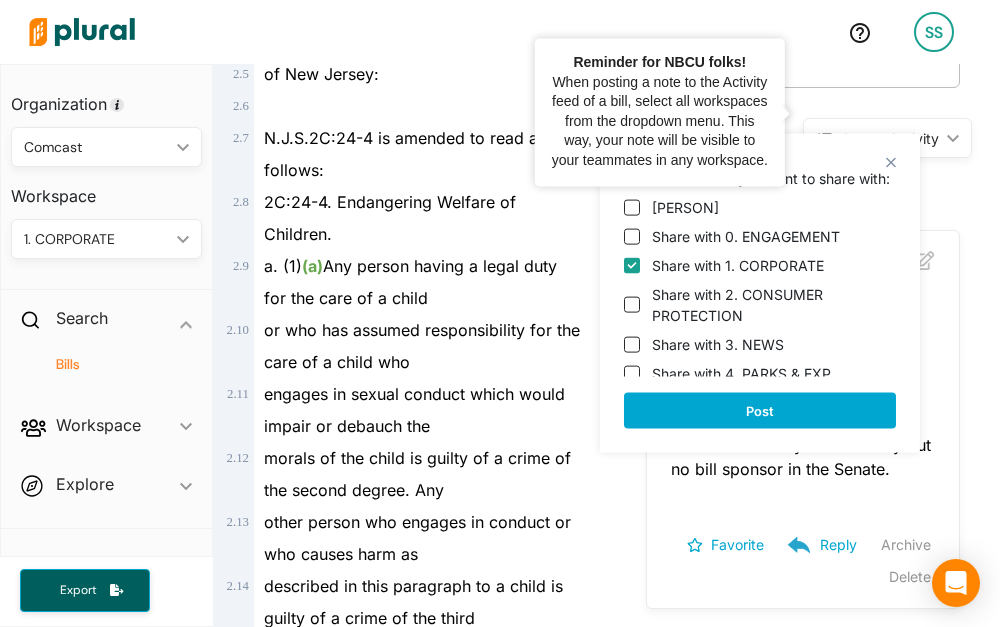 scroll, scrollTop: 523, scrollLeft: 0, axis: vertical 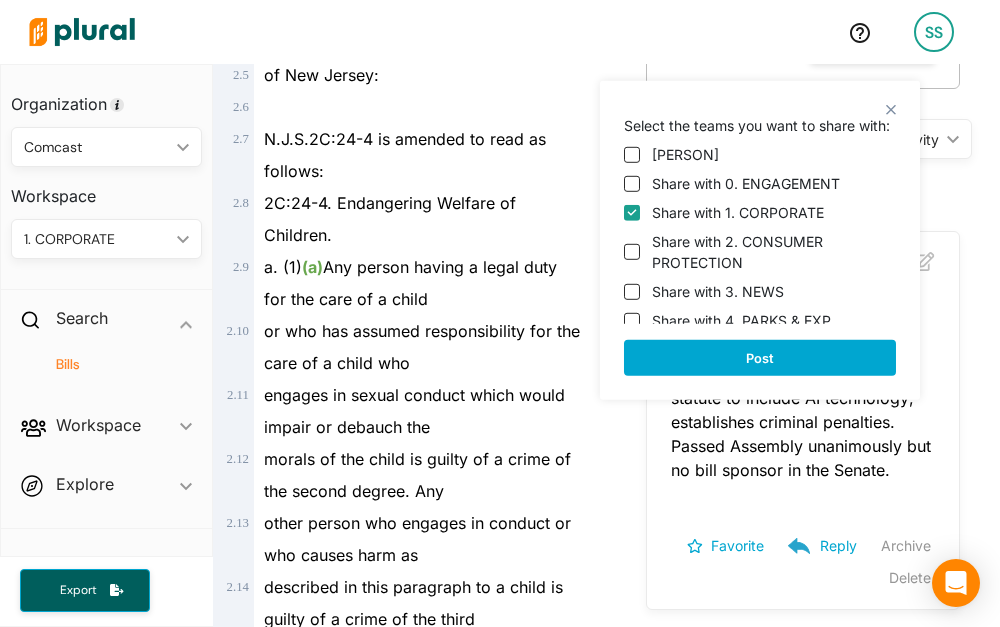 click on "Share with 0. ENGAGEMENT" at bounding box center [746, 183] 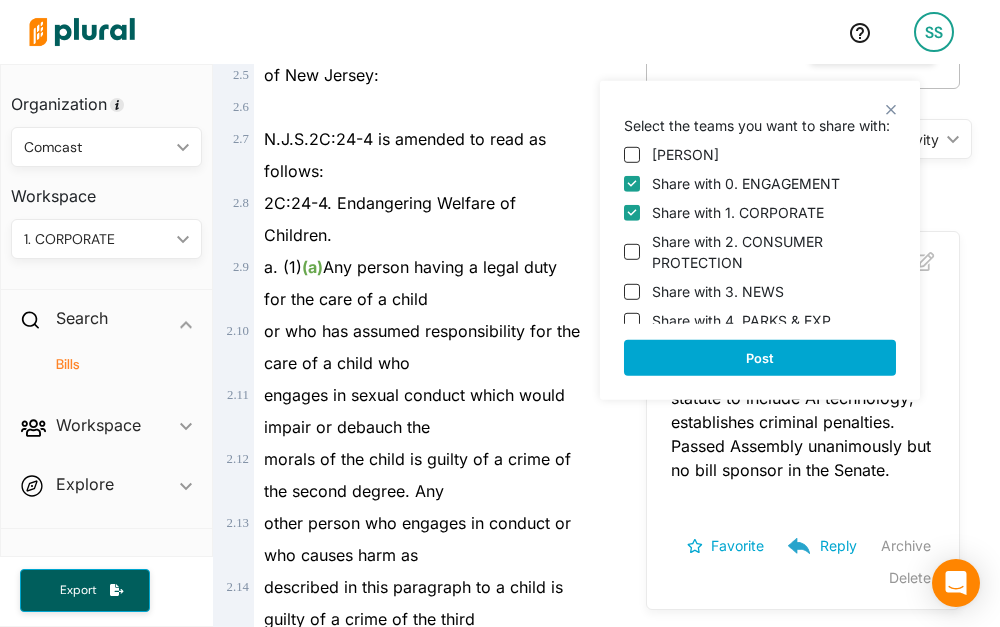 checkbox on "true" 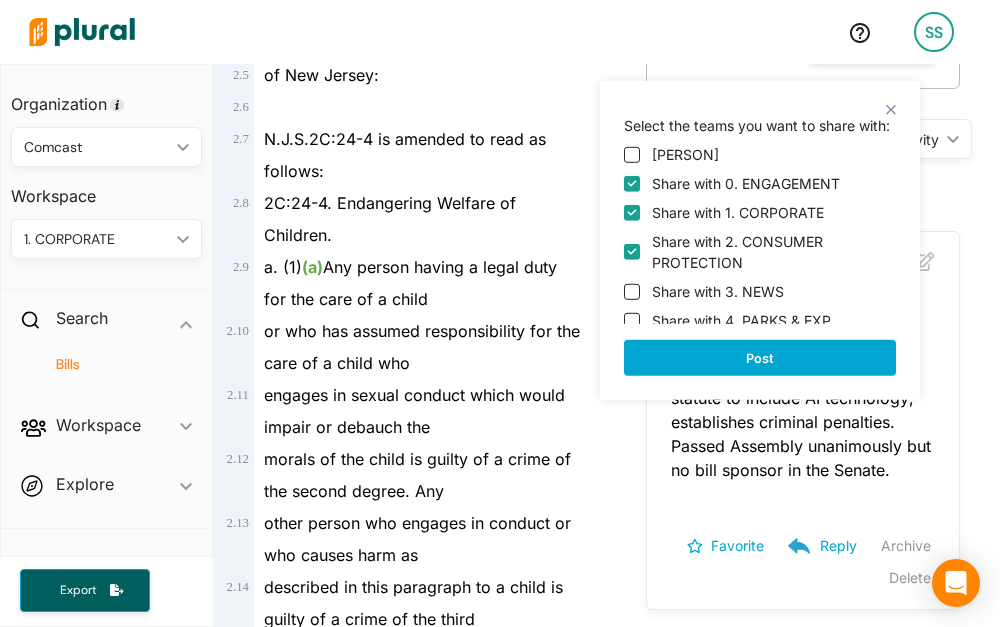 checkbox on "true" 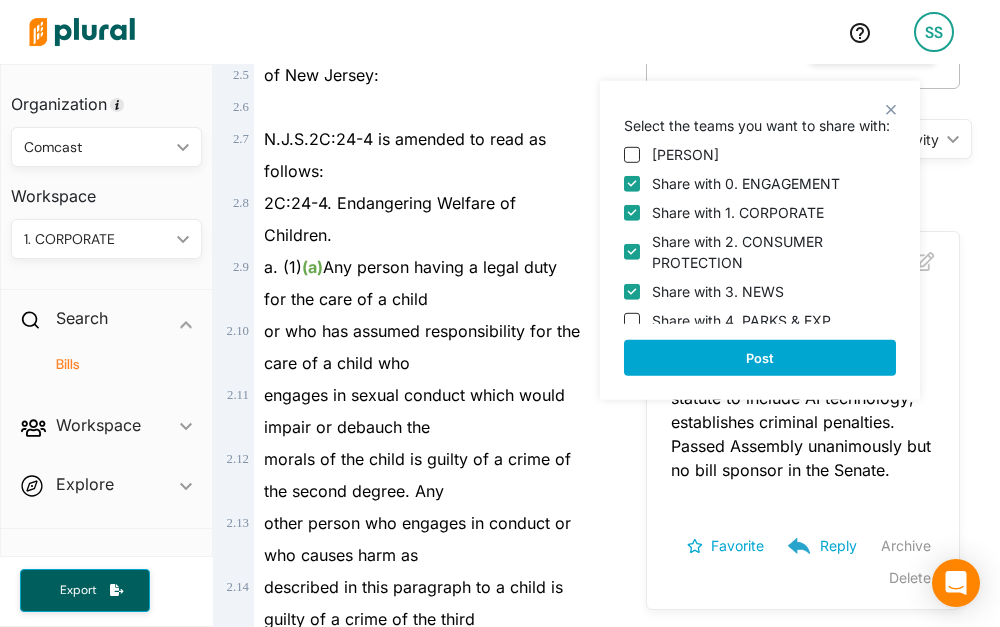 checkbox on "true" 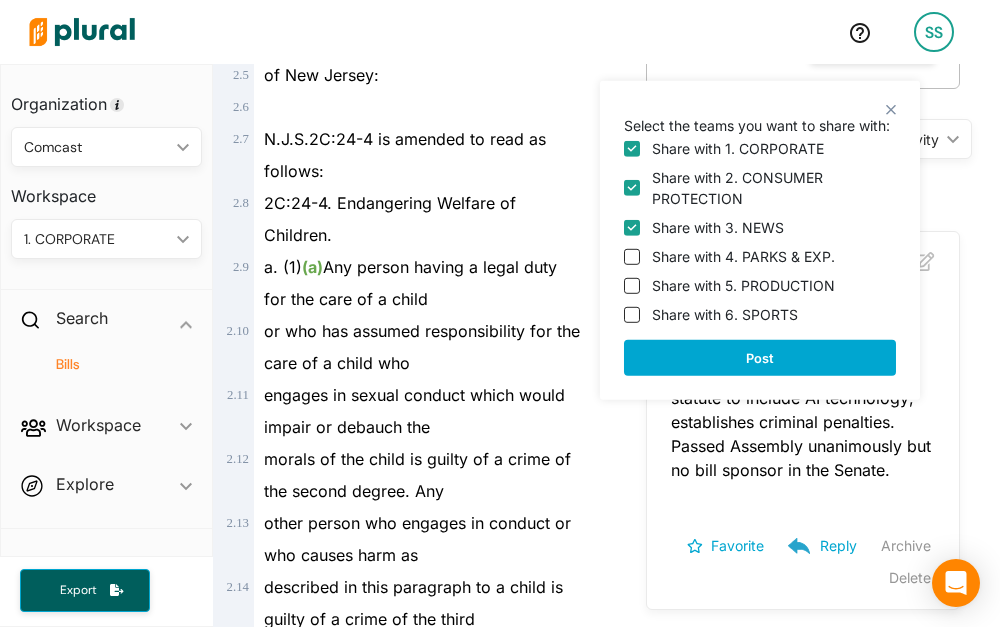 click on "Share with 4. PARKS & EXP." at bounding box center [743, 256] 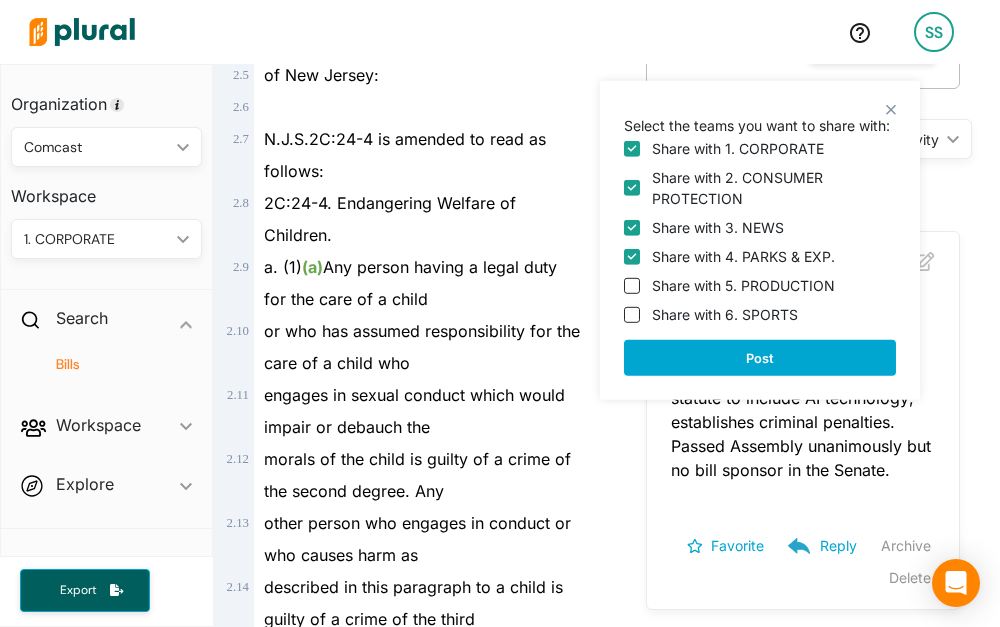 checkbox on "true" 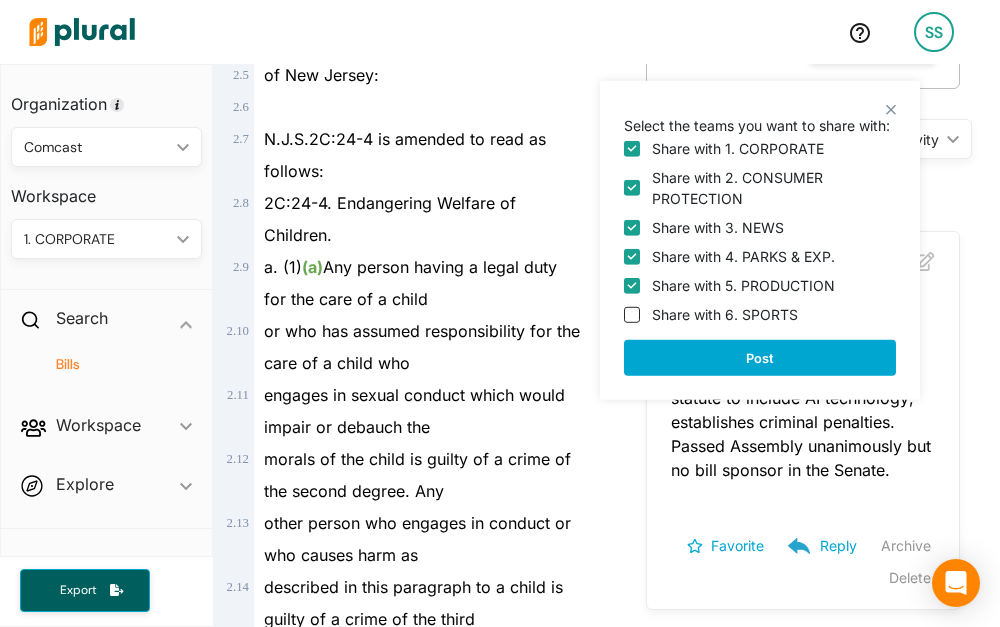checkbox on "true" 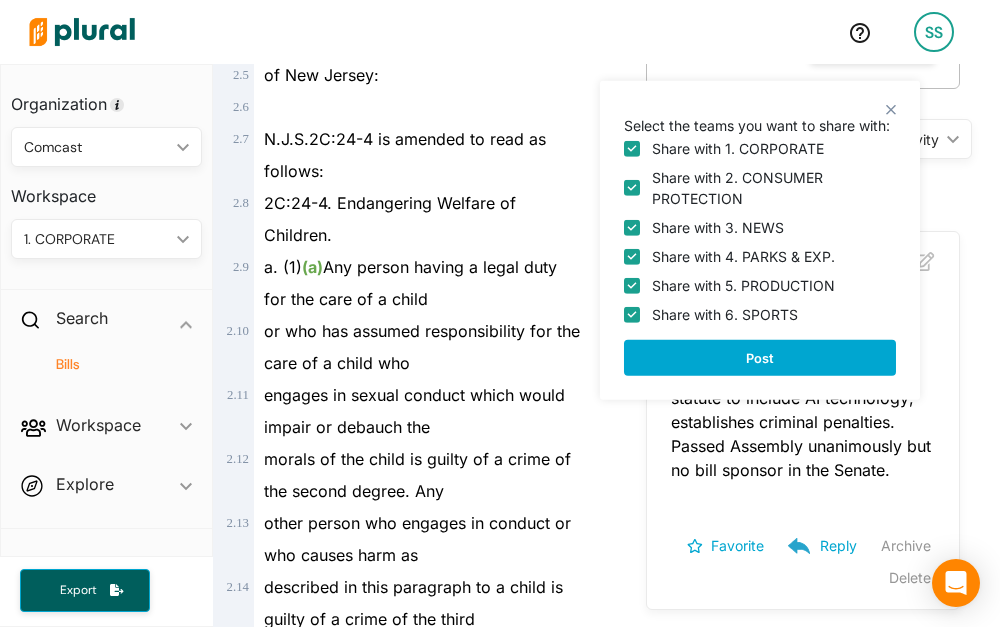 checkbox on "true" 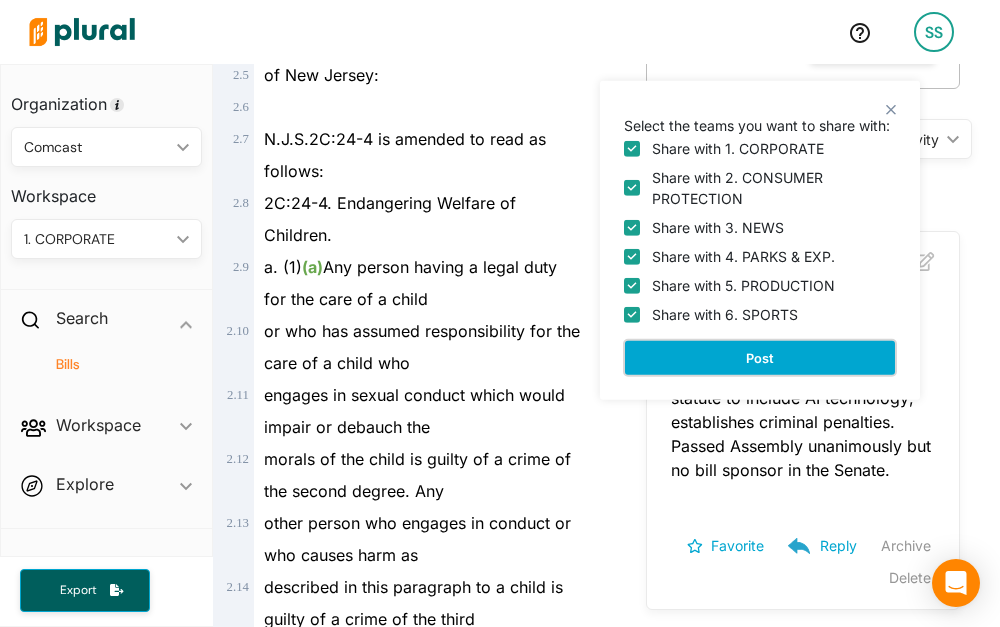 click on "Post" at bounding box center [760, 358] 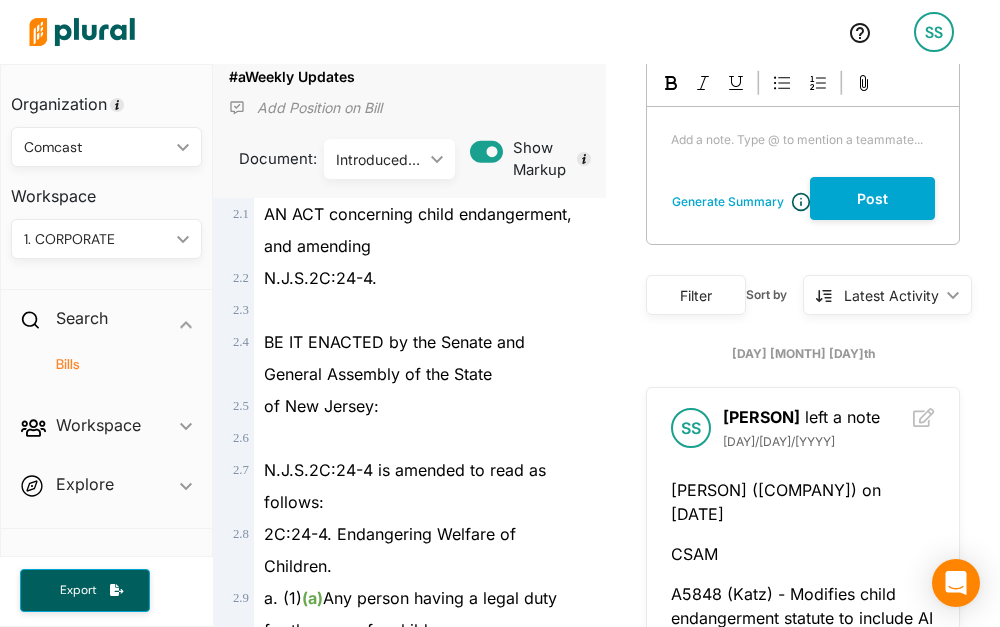 scroll, scrollTop: 191, scrollLeft: 0, axis: vertical 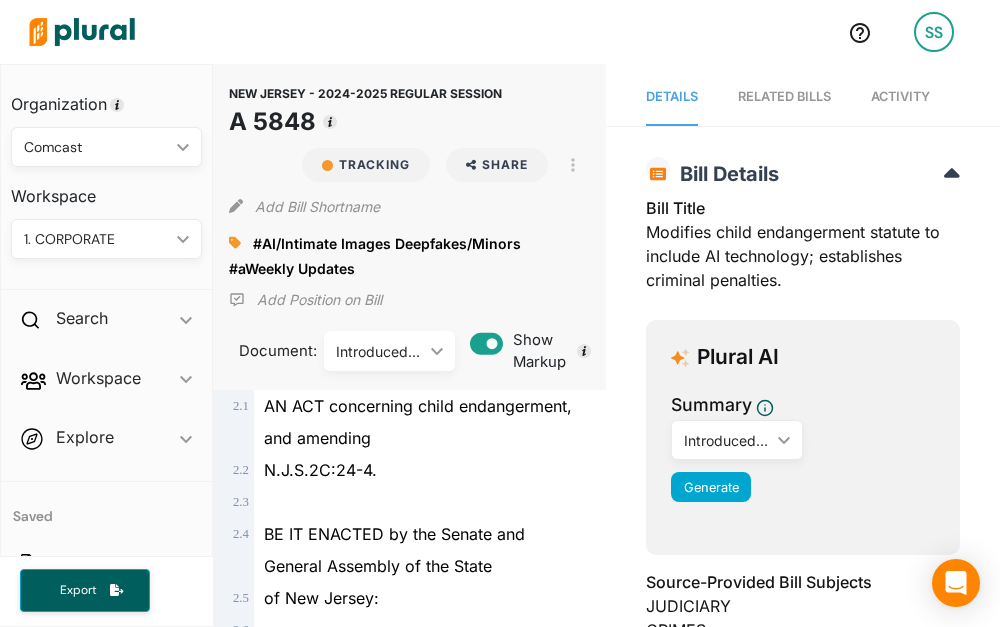 click on "New Jersey - 2024-2025 REGULAR SESSION A 5848 Tracking Share Email LinkedIn X Facebook View PDF View Source Print" at bounding box center [410, 110] 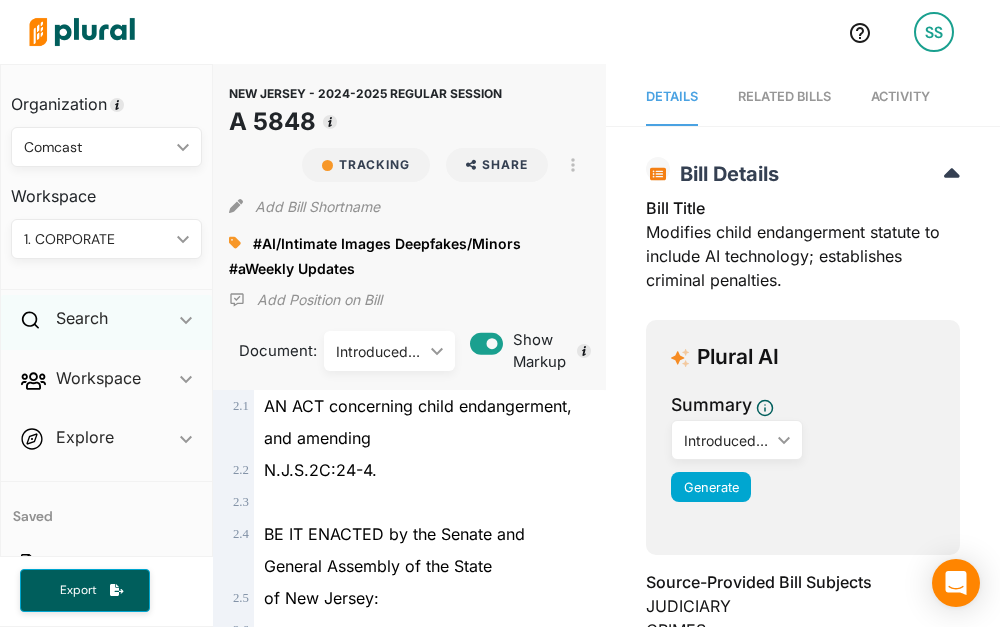 click on "Search ic_keyboard_arrow_down" at bounding box center [106, 322] 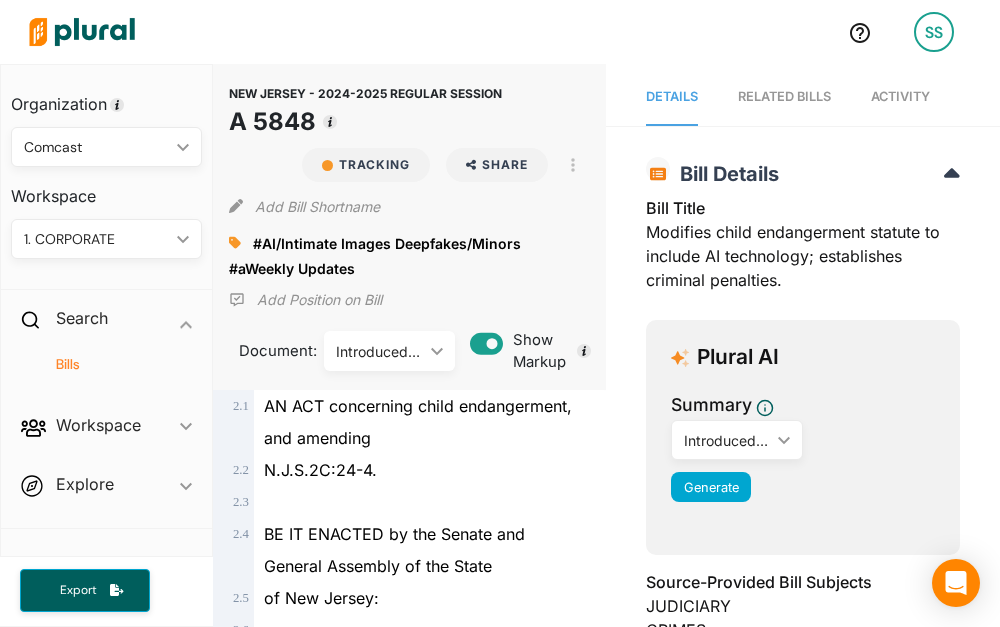 click on "Bills" at bounding box center (111, 364) 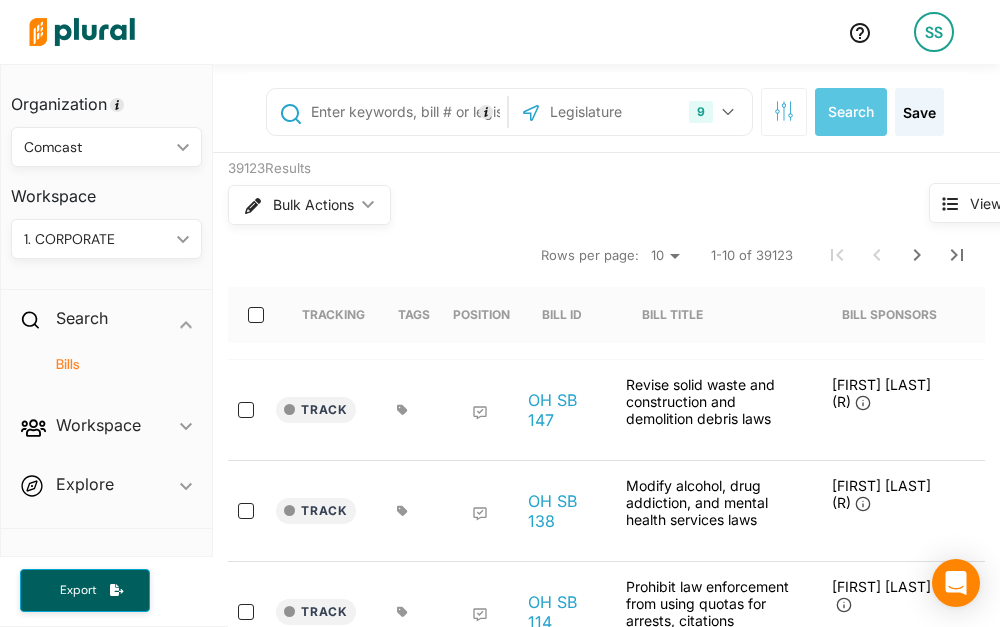click at bounding box center [406, 112] 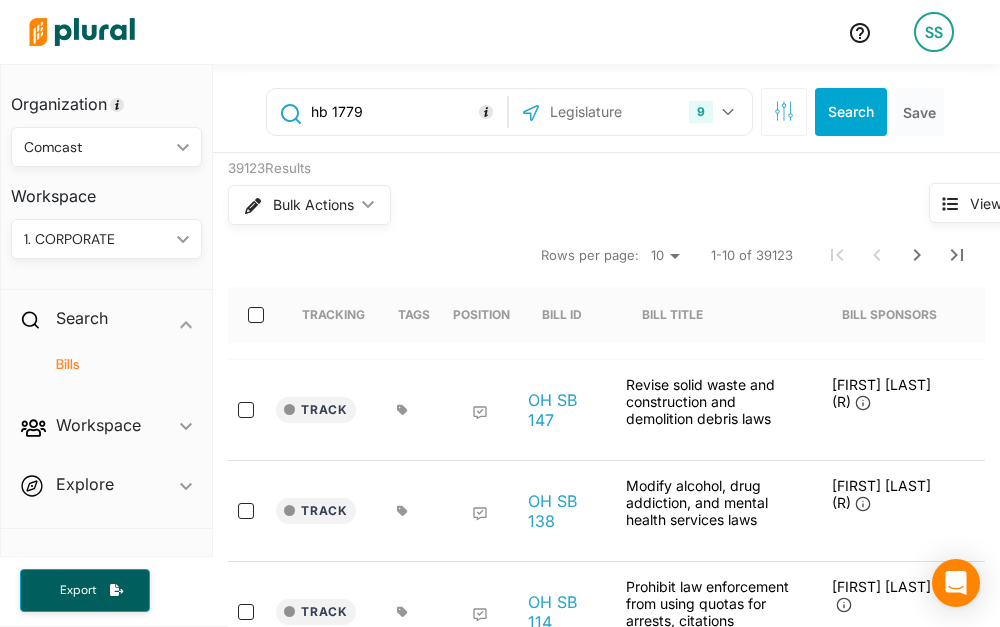type on "hb 1779" 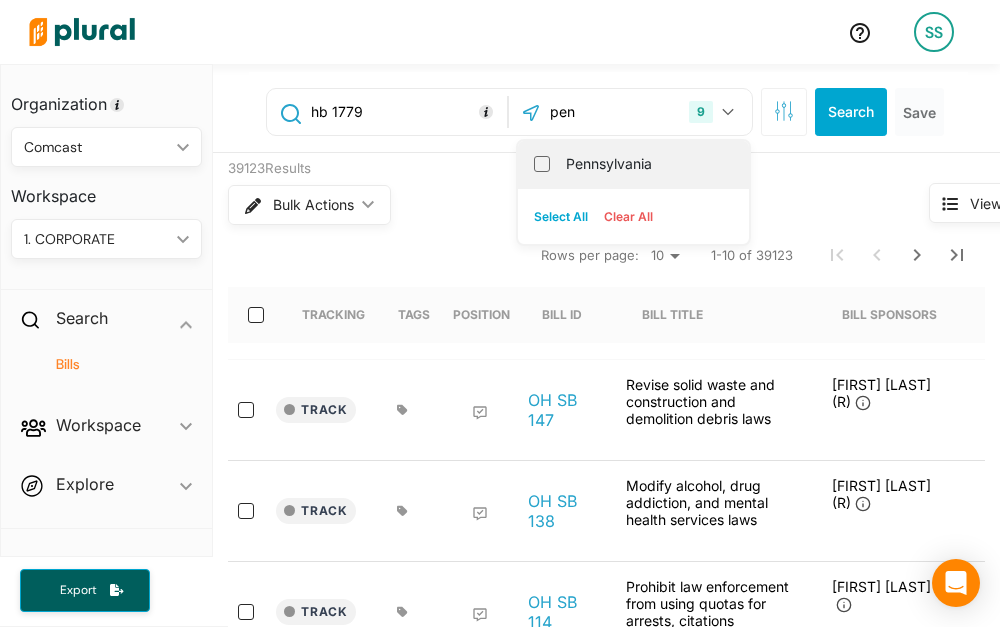 type on "pen" 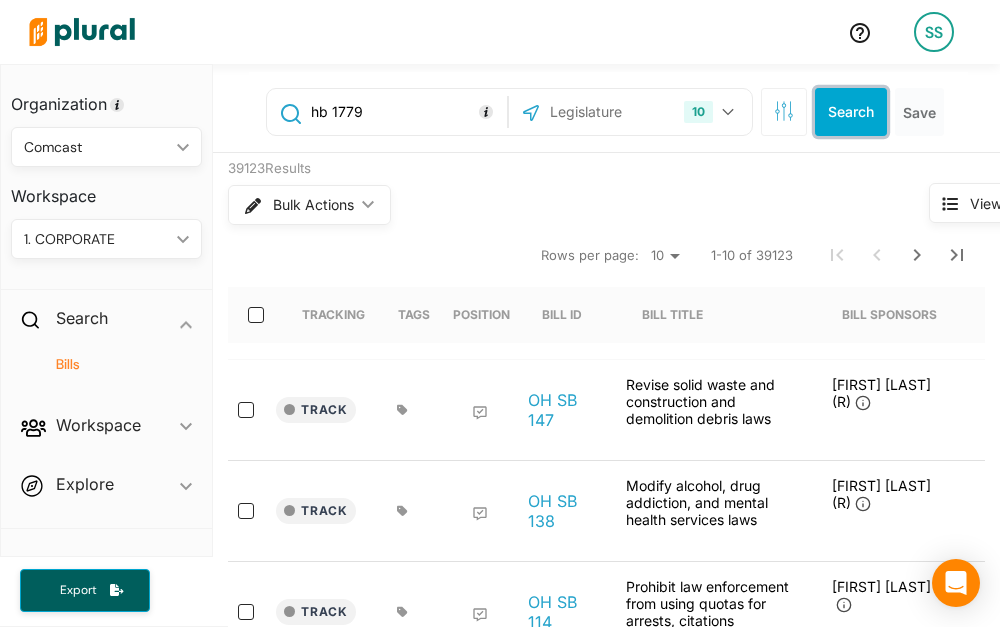 click on "Search" at bounding box center [851, 112] 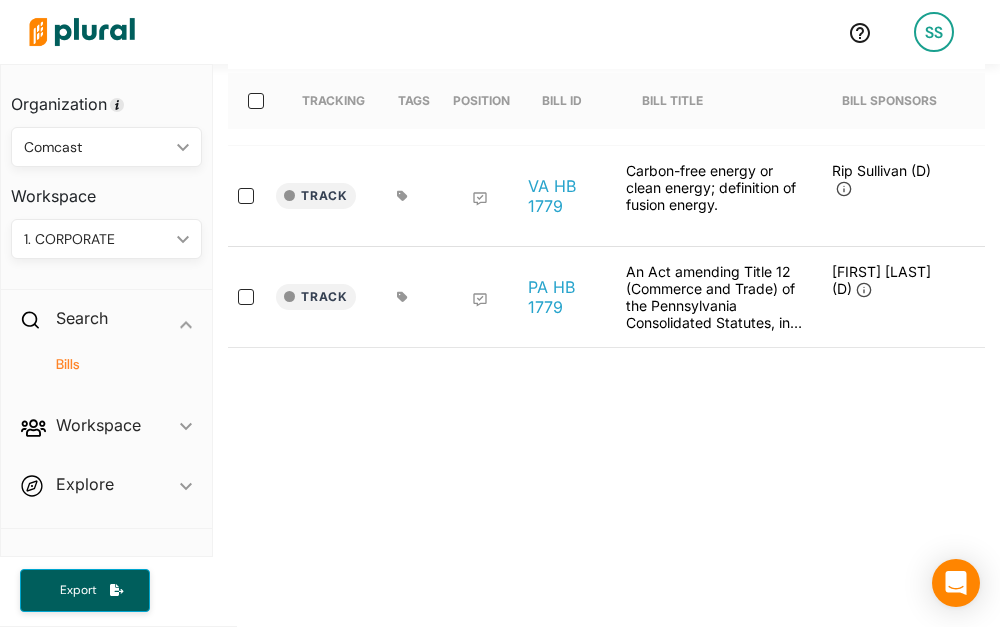 scroll, scrollTop: 211, scrollLeft: 0, axis: vertical 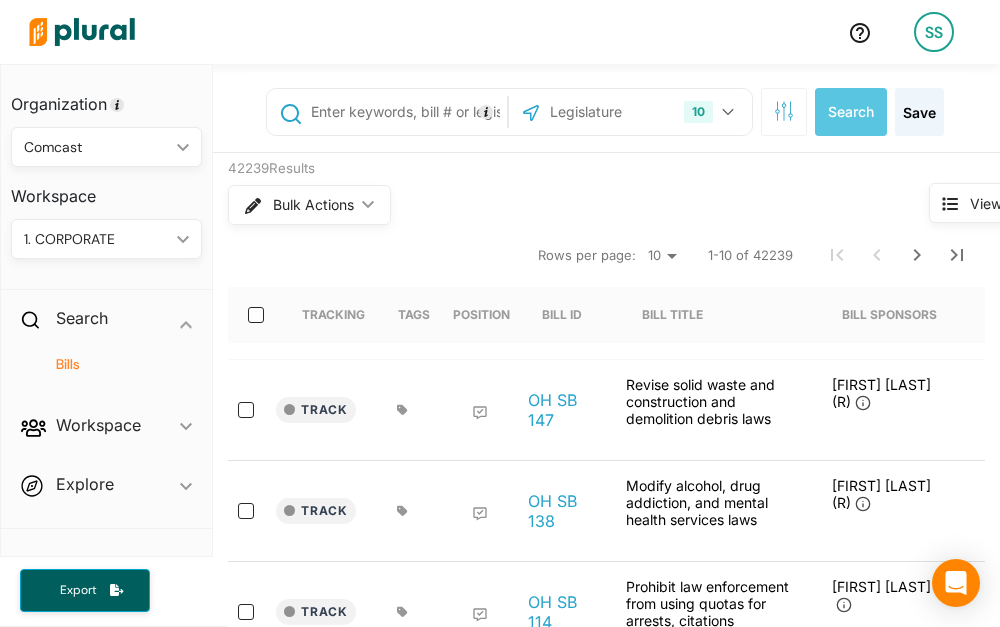 click at bounding box center [406, 112] 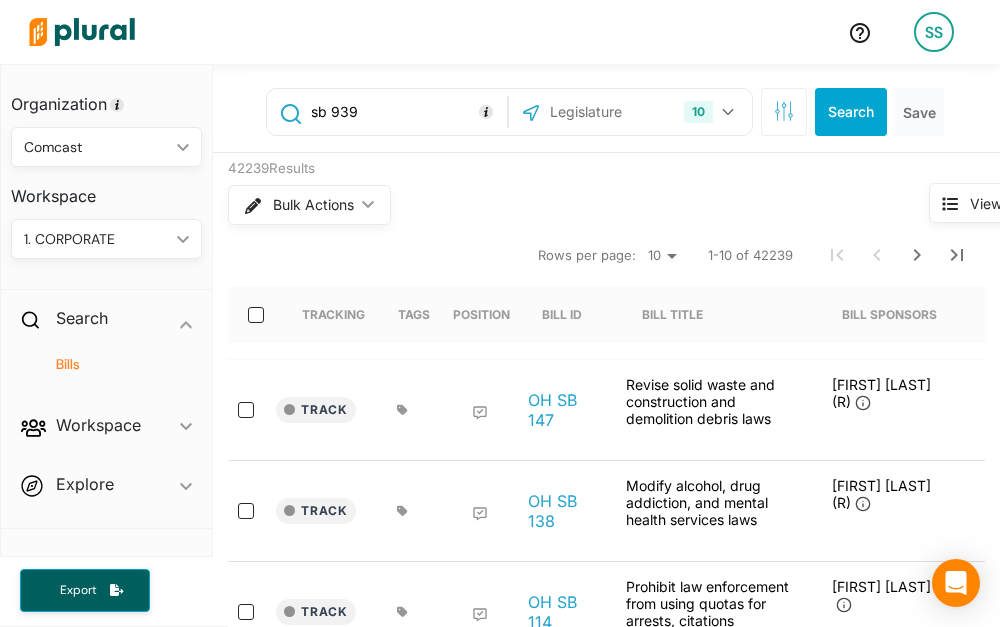 type on "sb 939" 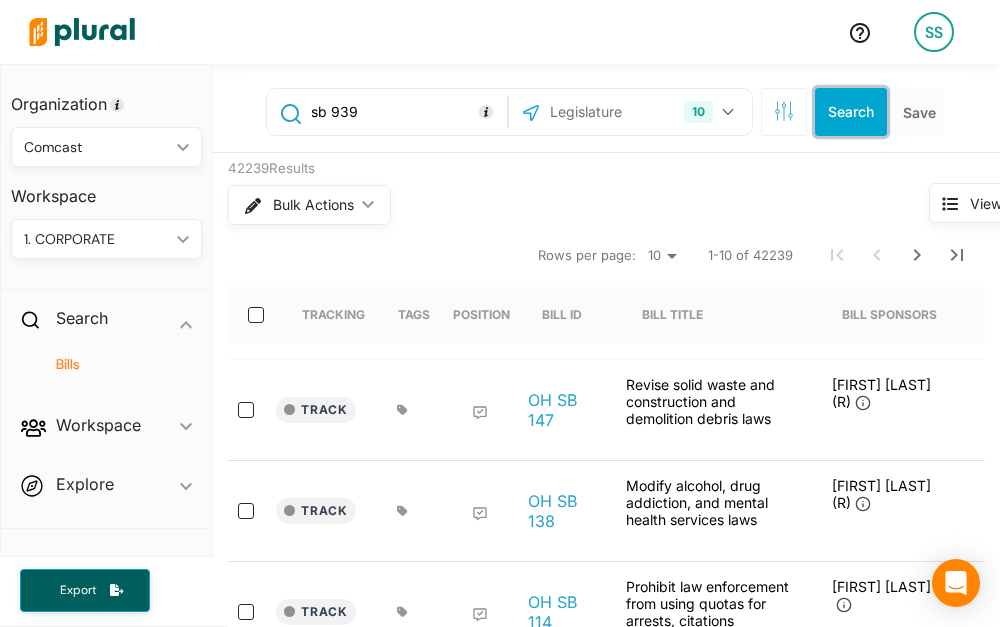 click on "Search" at bounding box center [851, 112] 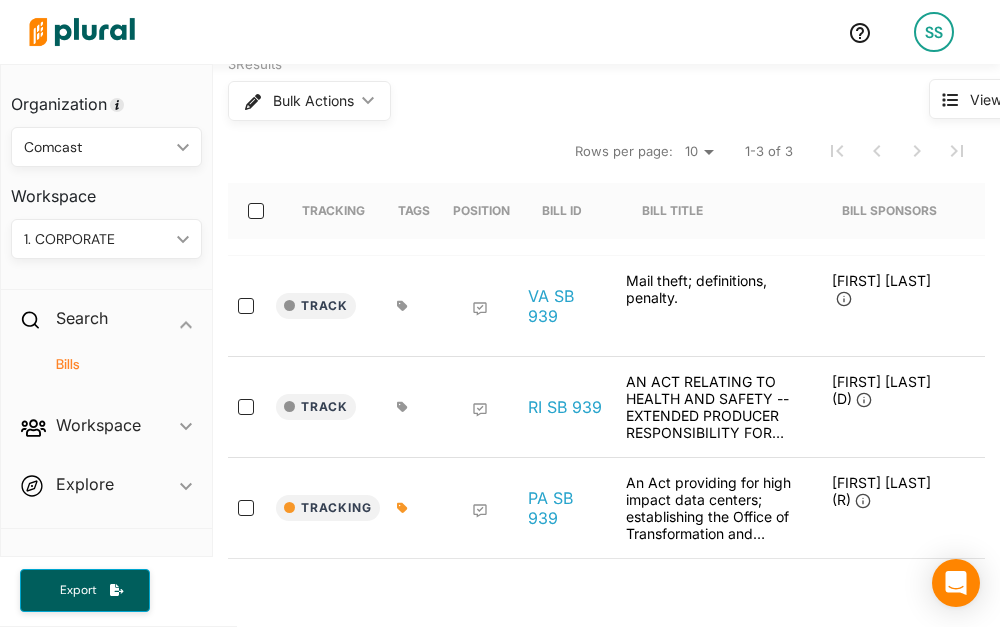scroll, scrollTop: 102, scrollLeft: 0, axis: vertical 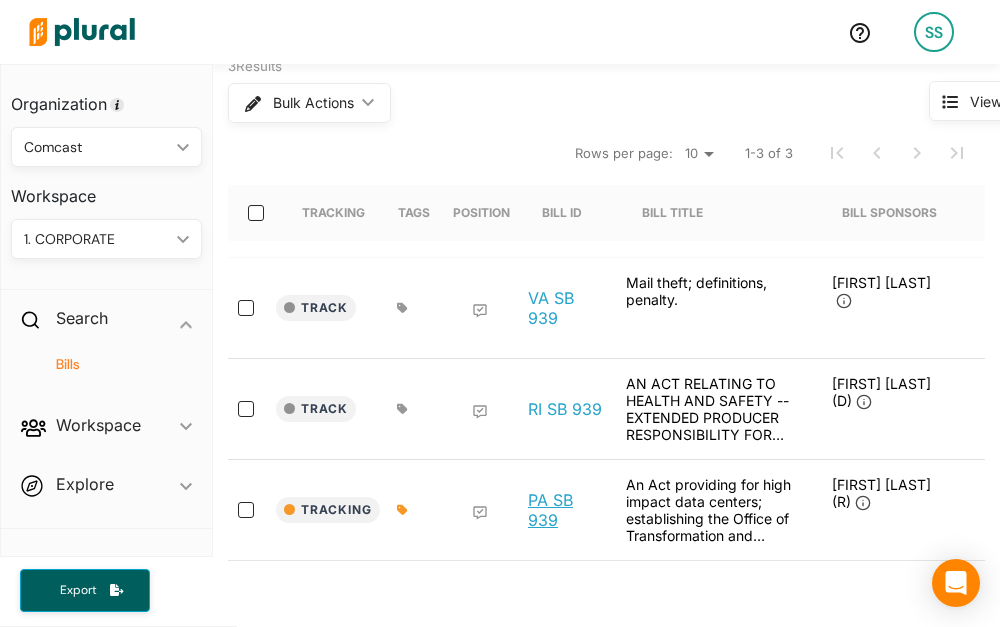 click on "PA SB 939" at bounding box center [566, 510] 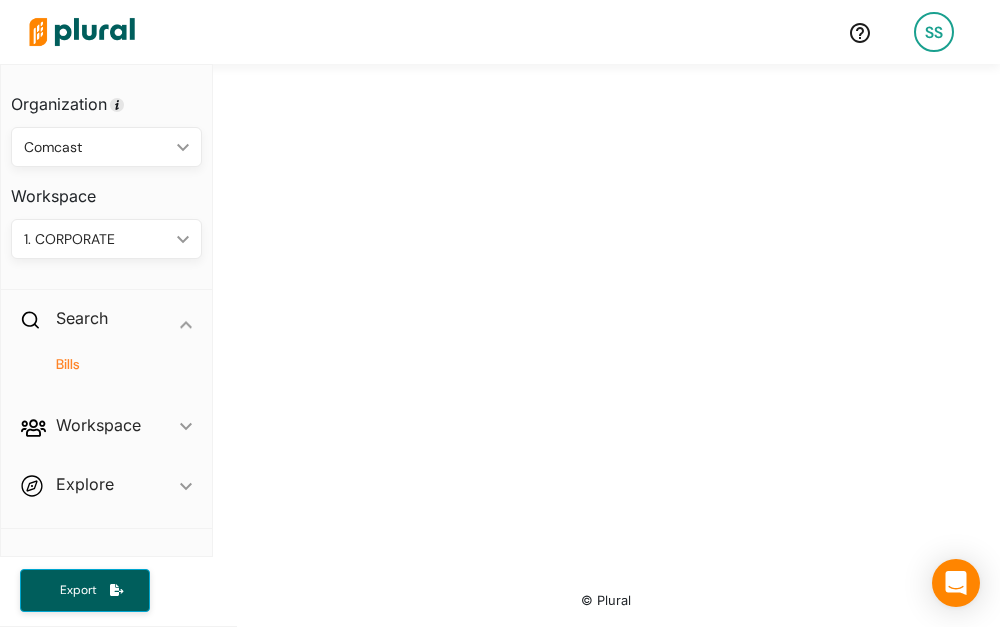 scroll, scrollTop: 0, scrollLeft: 0, axis: both 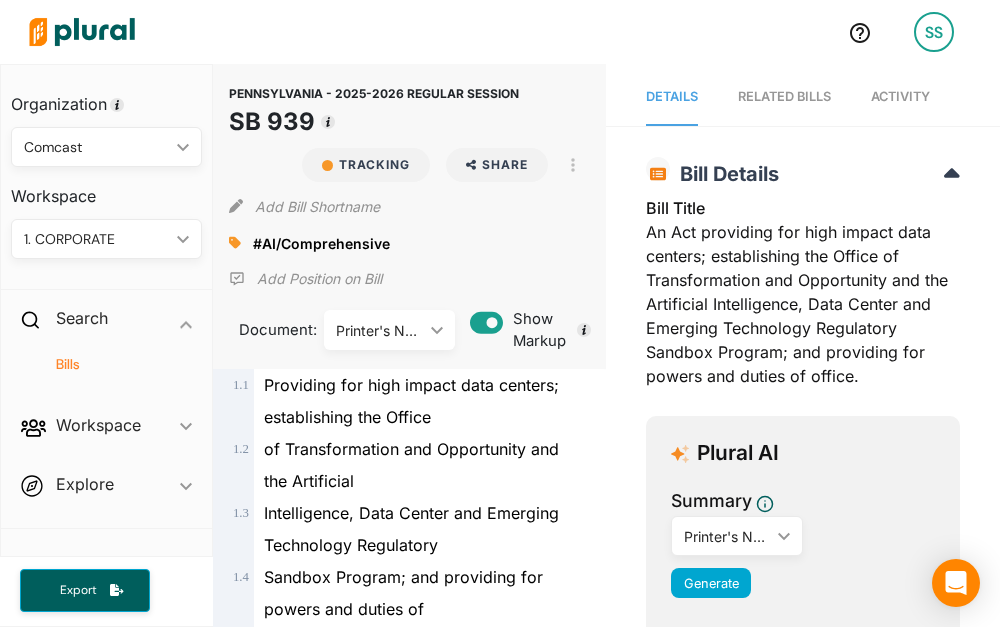 click on "Activity" at bounding box center (900, 97) 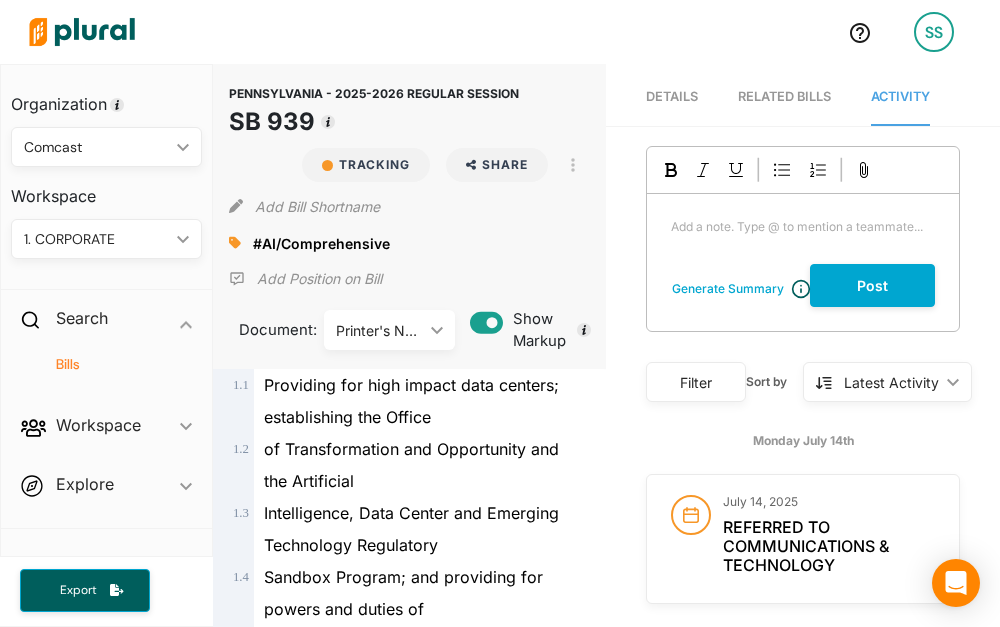 click on "Add a note. Type @ to mention a teammate... ﻿" at bounding box center [803, 227] 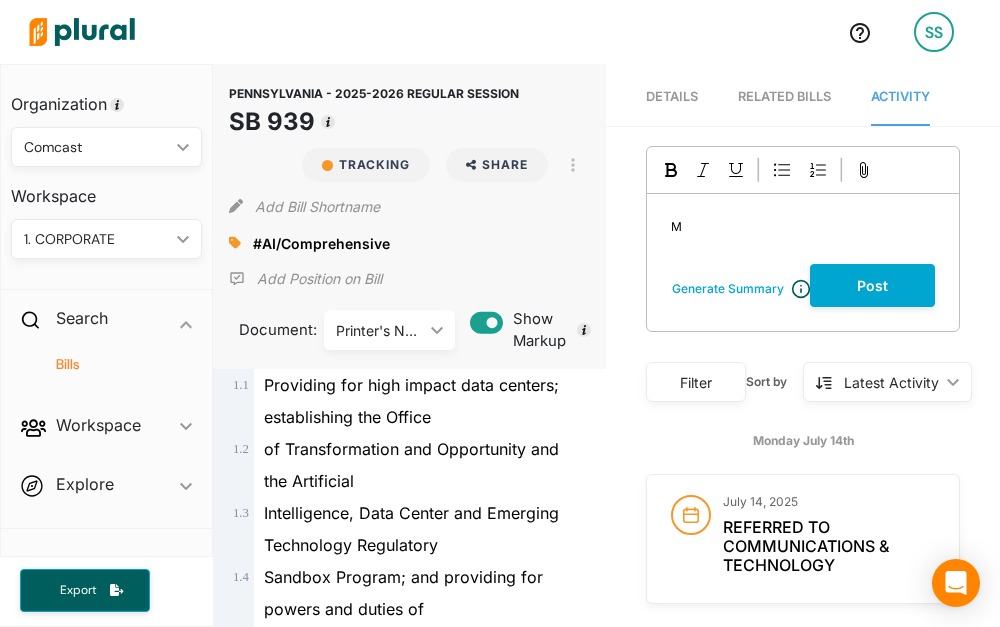 type 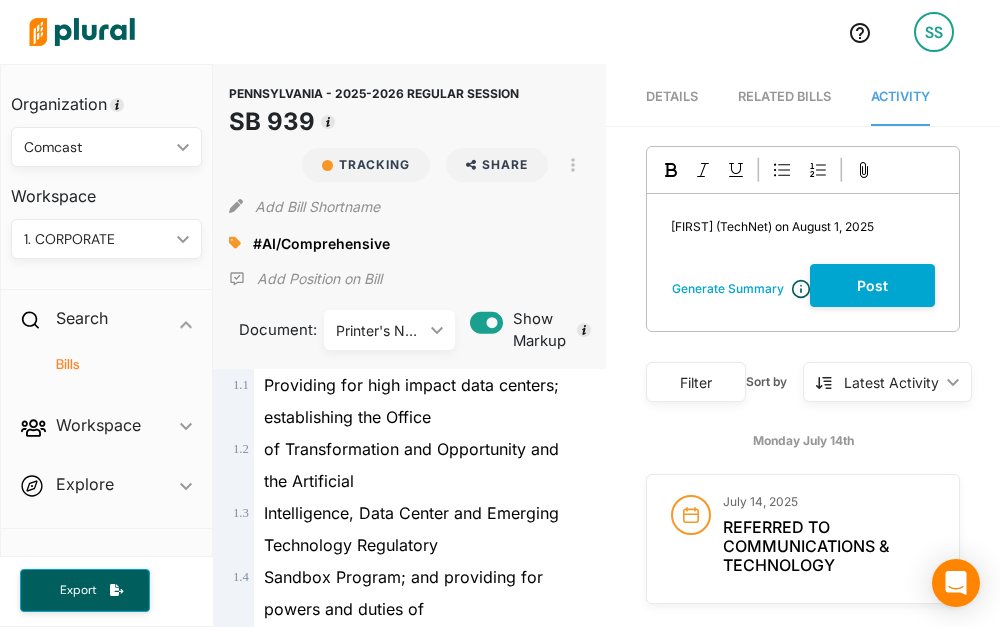 click on "Maragret (TechNet) on August 1, 2025" at bounding box center [803, 229] 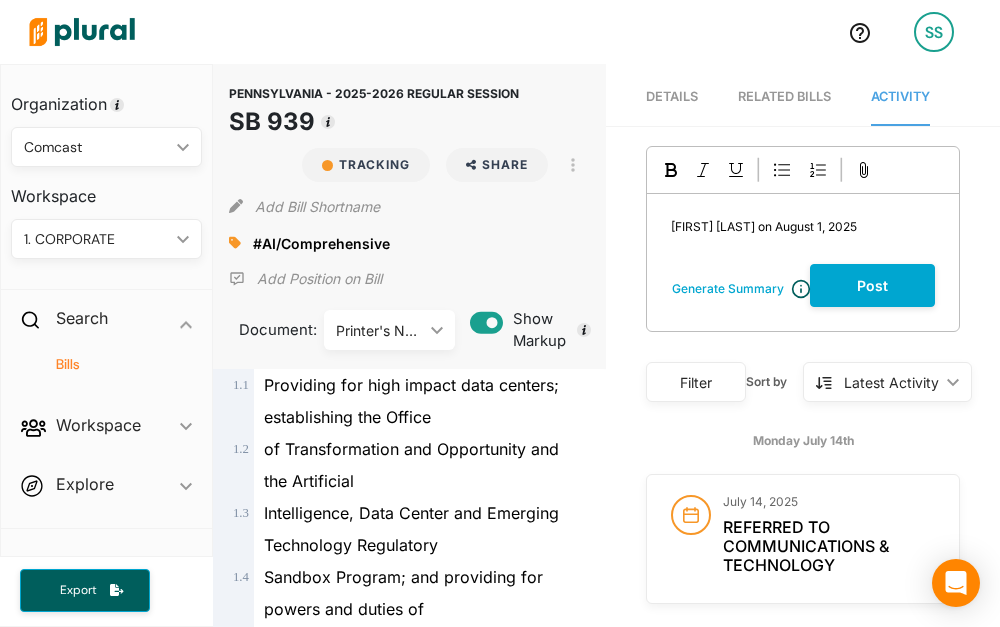 click on "Maragret Durkin (TechNet) on August 1, 2025" at bounding box center (803, 227) 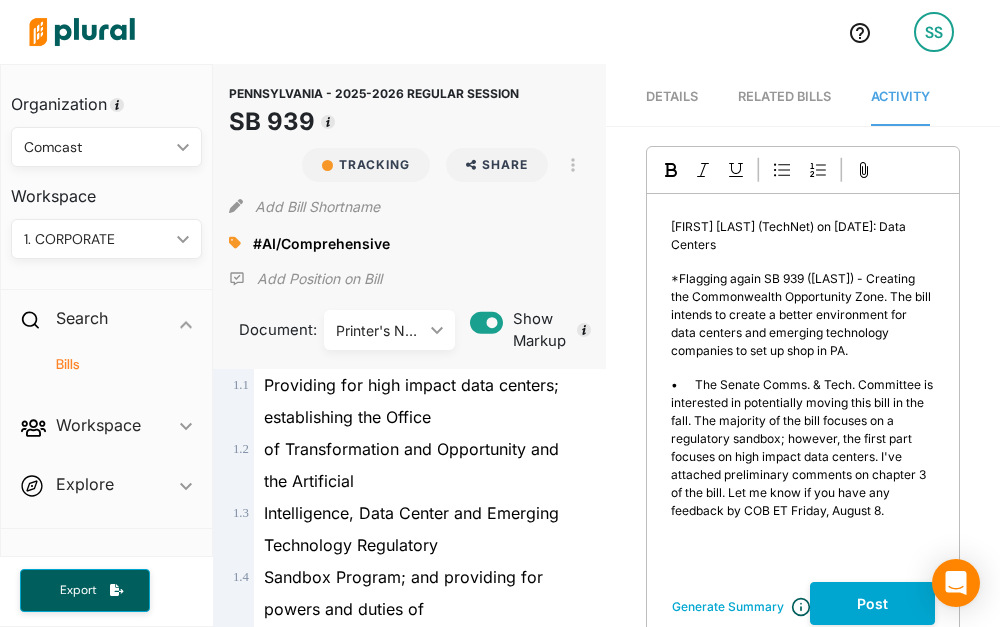 click on "Maragret Durkin (TechNet) on August 1, 2025: Data Centers" at bounding box center (790, 235) 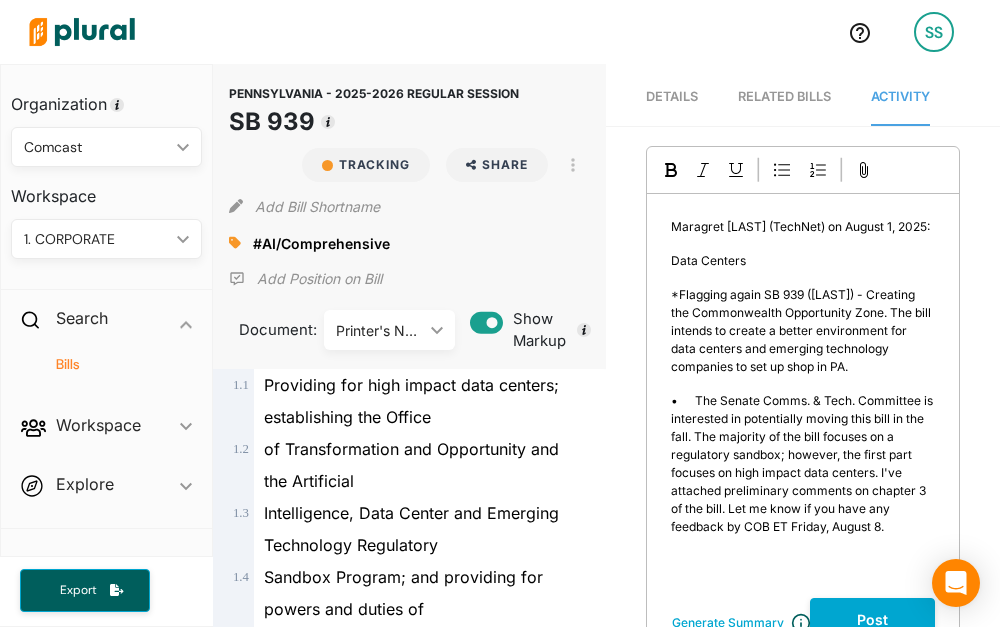 scroll, scrollTop: 96, scrollLeft: 0, axis: vertical 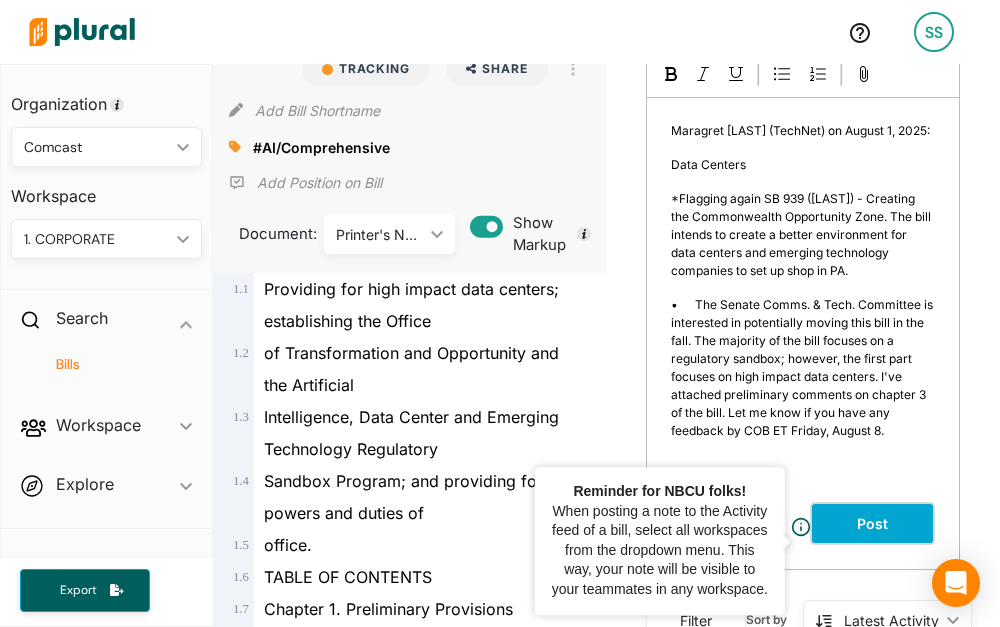 click on "Post" at bounding box center (872, 523) 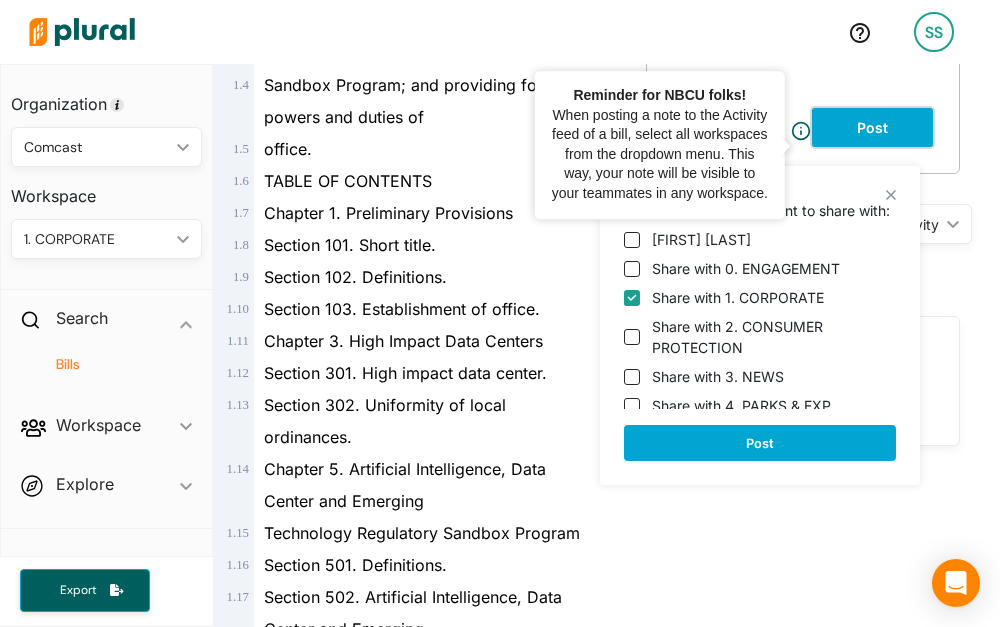scroll, scrollTop: 492, scrollLeft: 0, axis: vertical 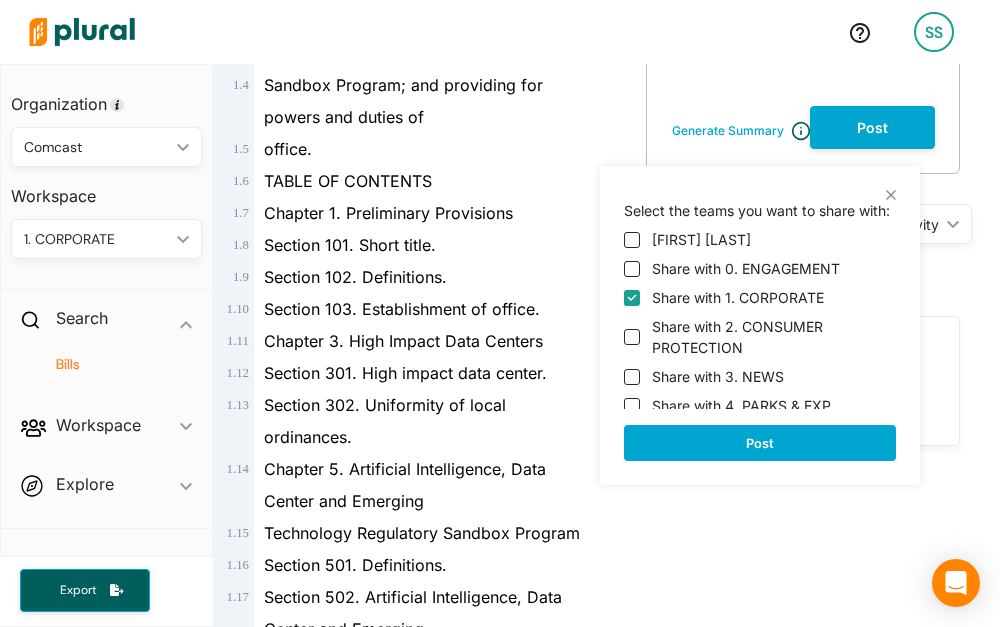 click on "Share with 0. ENGAGEMENT" at bounding box center [746, 268] 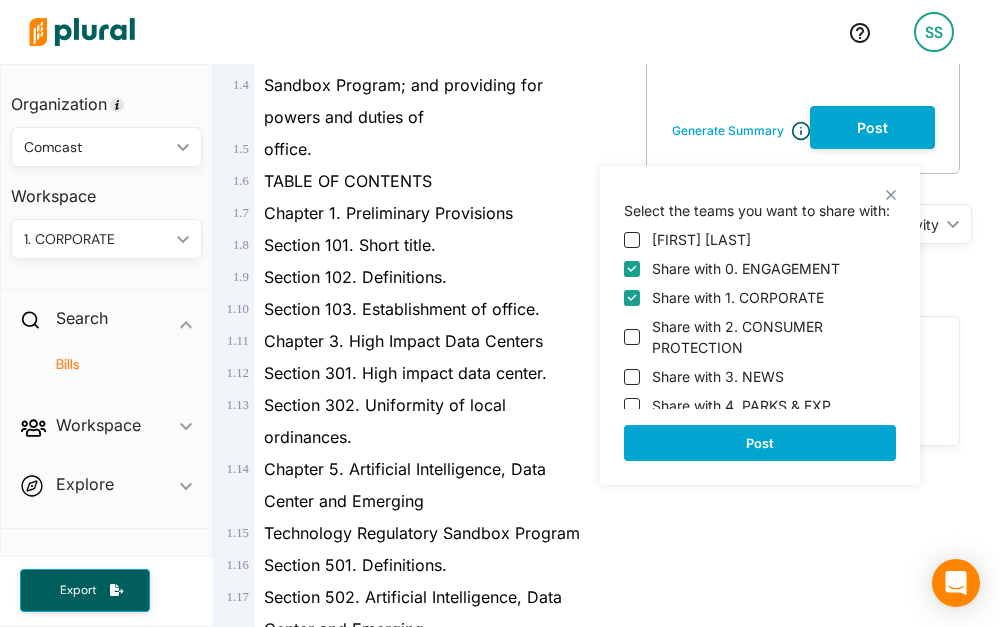 checkbox on "true" 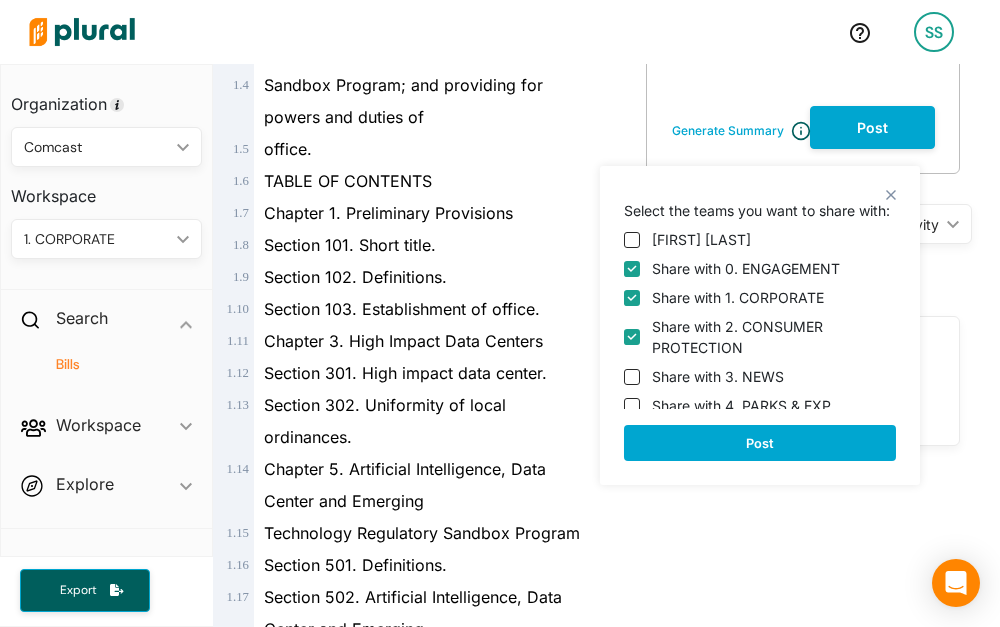 checkbox on "true" 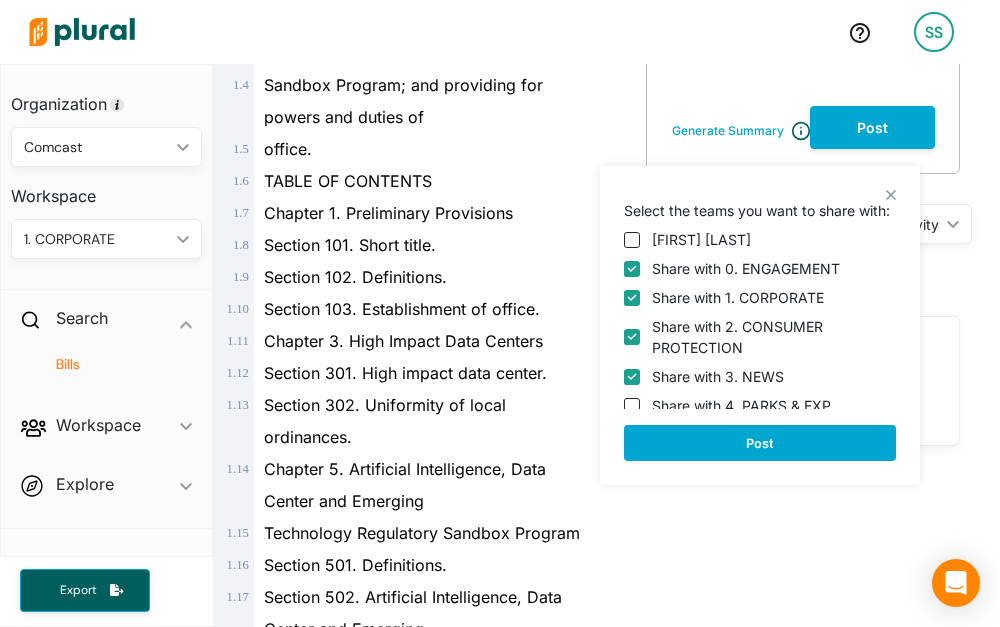 checkbox on "true" 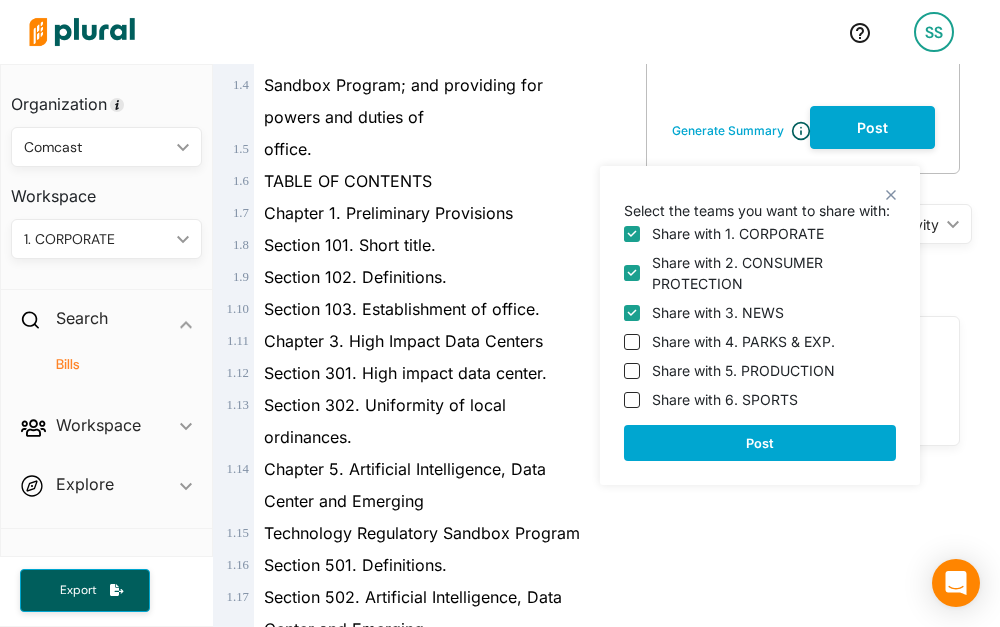 click on "Share with 4. PARKS & EXP." at bounding box center (743, 341) 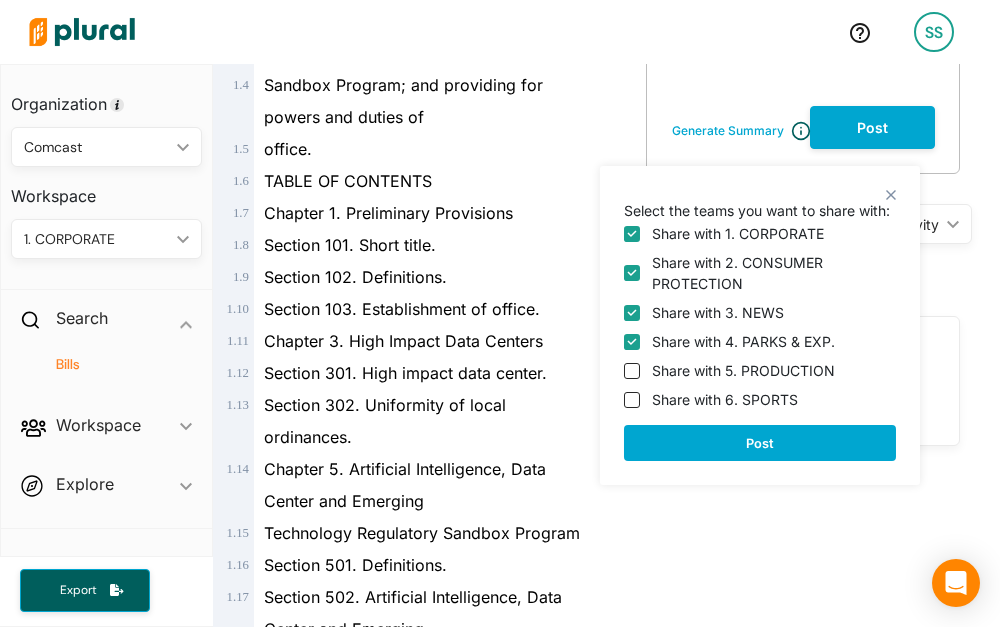 checkbox on "true" 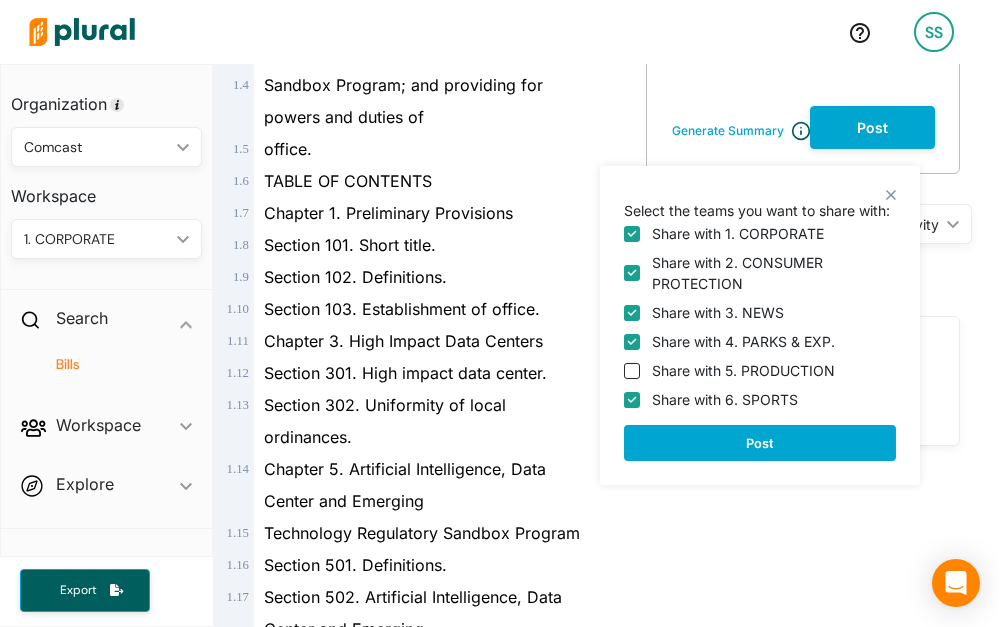checkbox on "true" 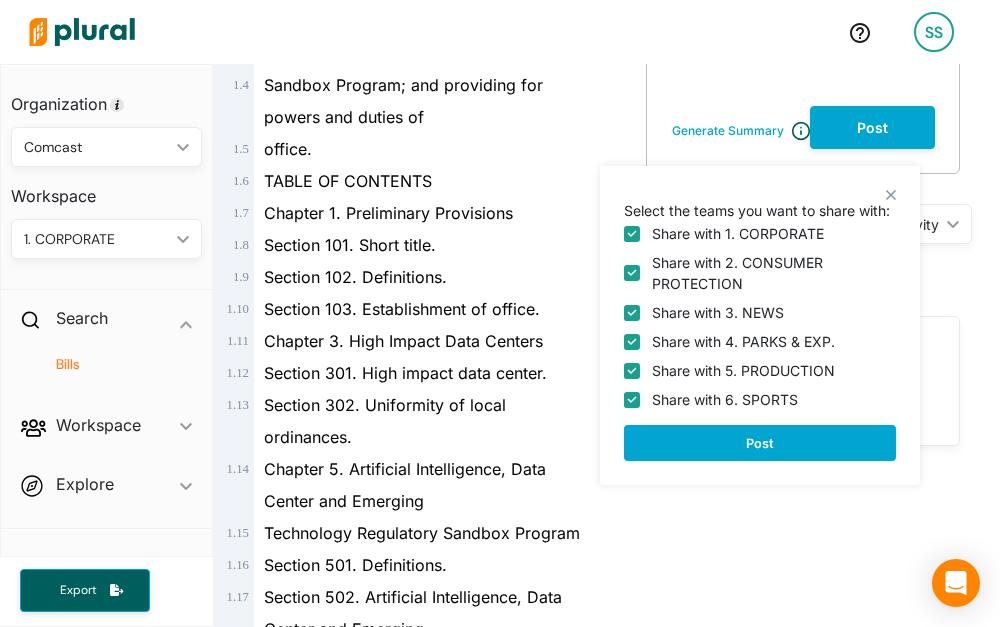 checkbox on "true" 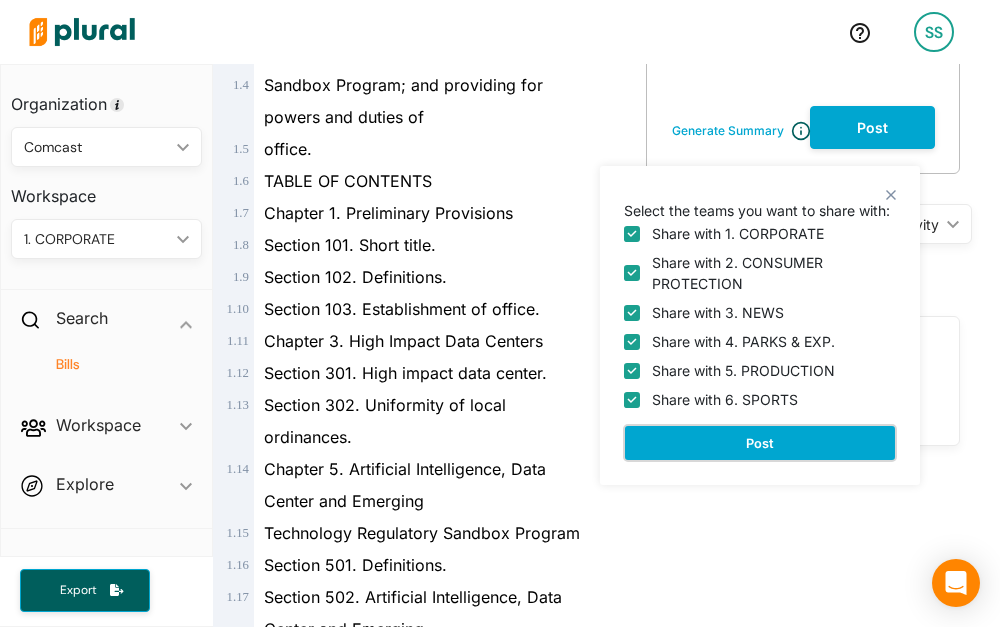 click on "Post" at bounding box center (760, 443) 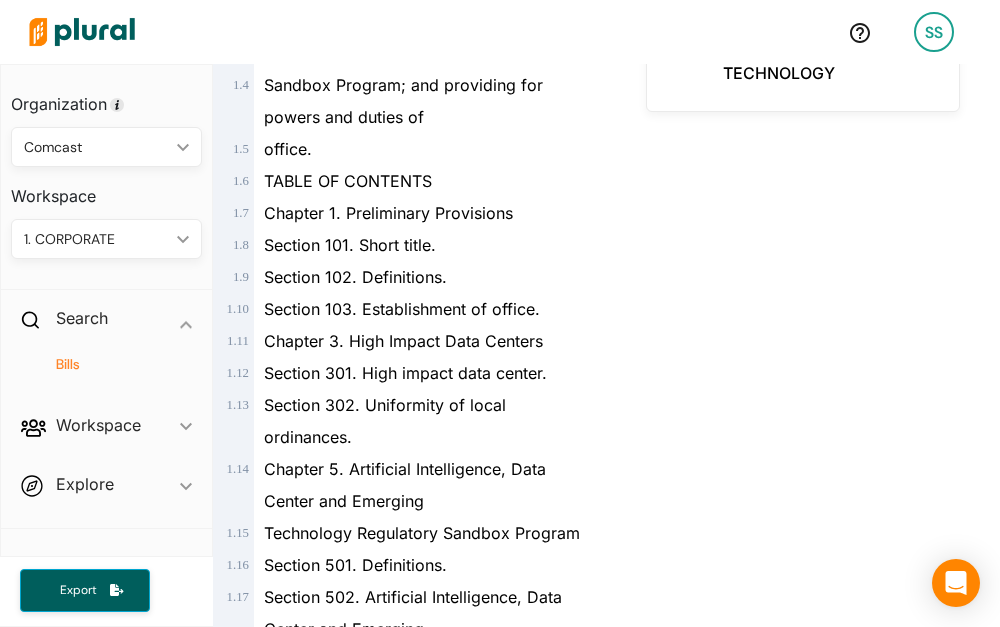 scroll, scrollTop: 0, scrollLeft: 0, axis: both 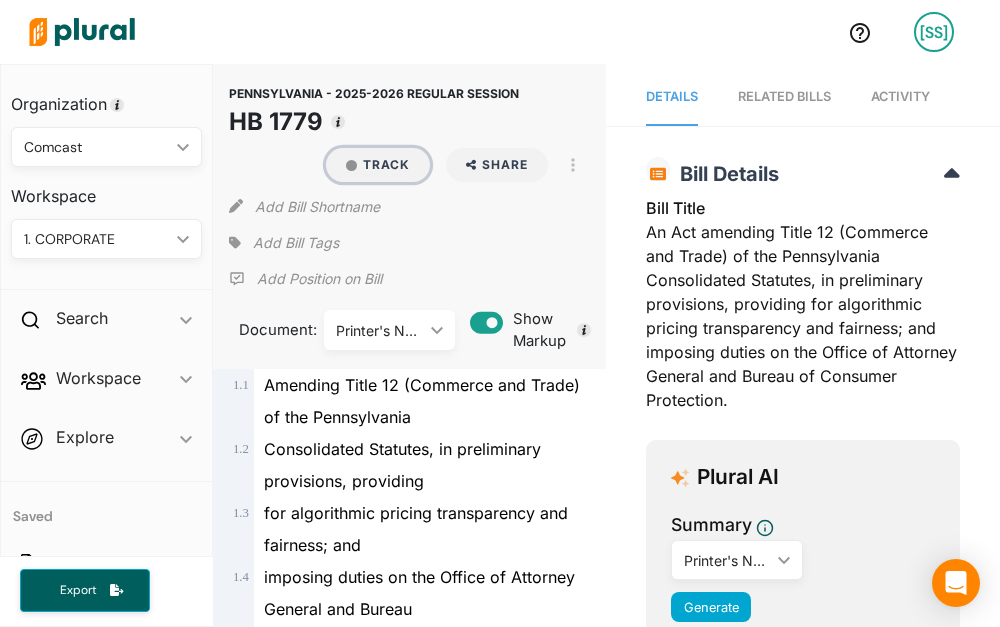 click on "Track" at bounding box center (378, 165) 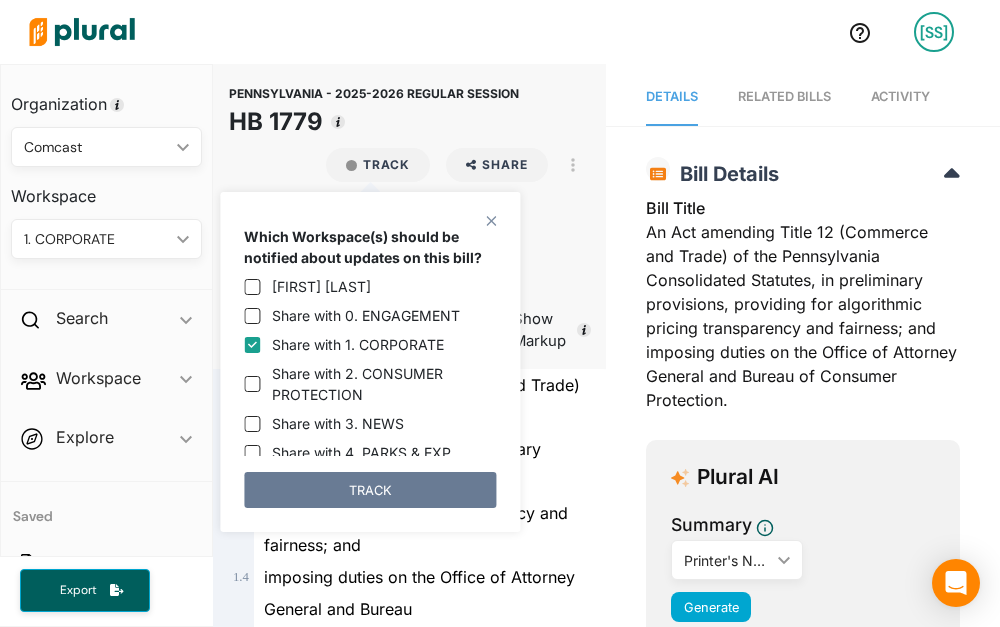 click on "TRACK" at bounding box center [370, 490] 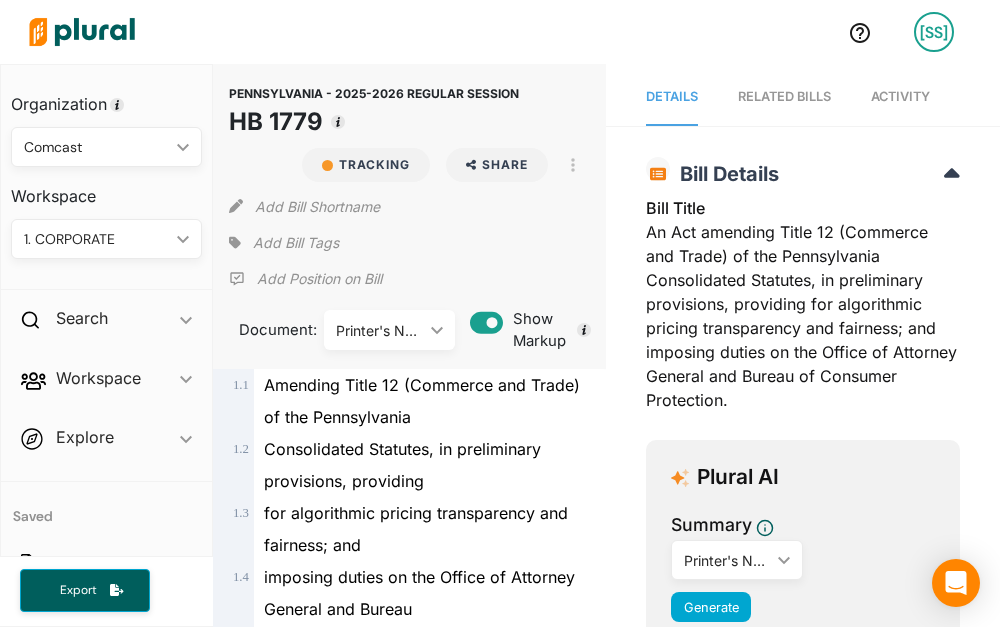 click on "Add Bill Tags" at bounding box center (296, 243) 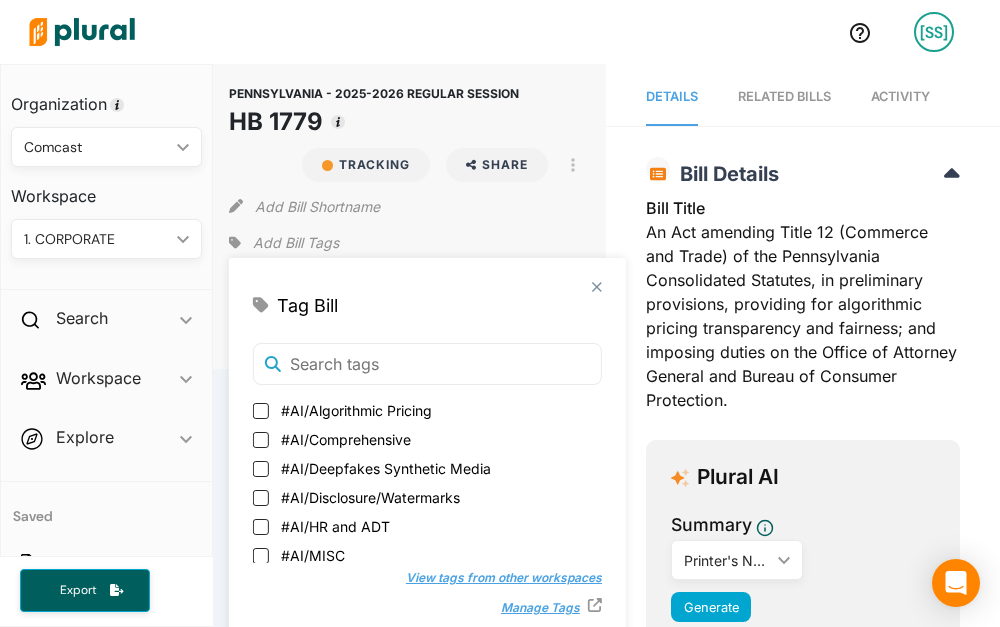 click on "#AI/Algorithmic Pricing" at bounding box center [356, 410] 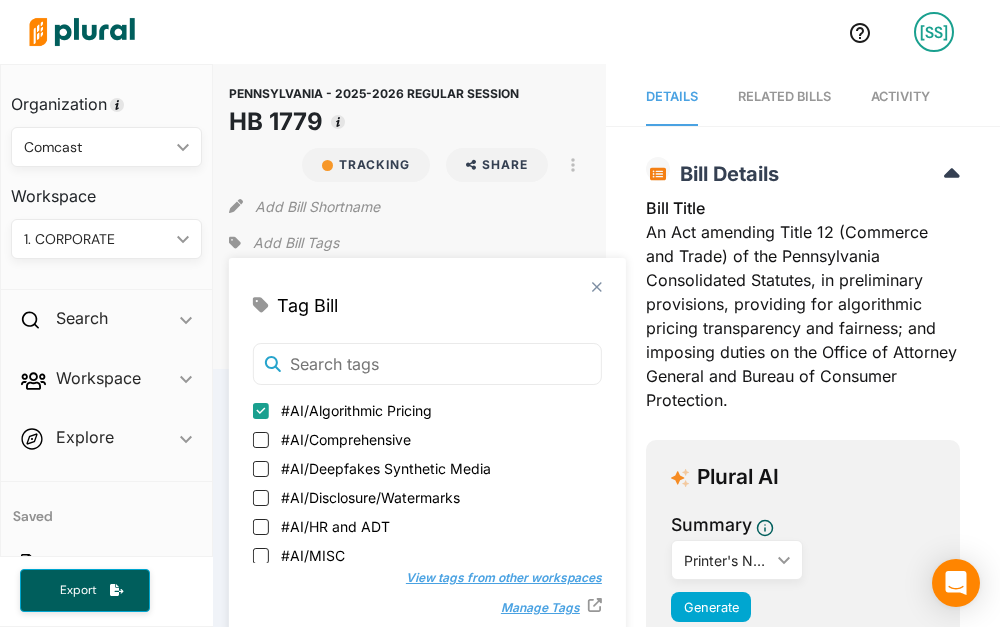 checkbox on "true" 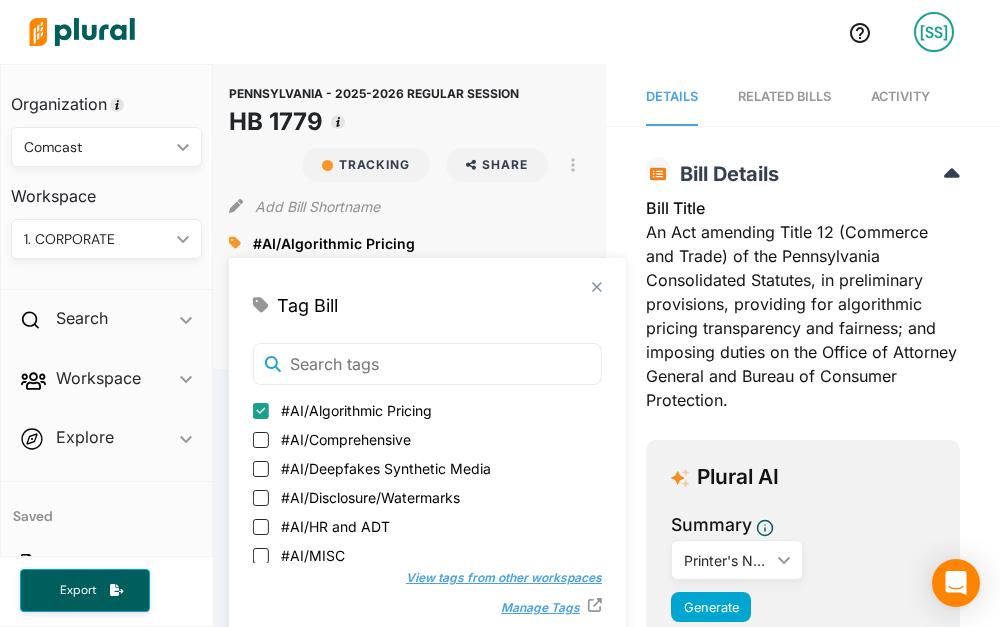 click 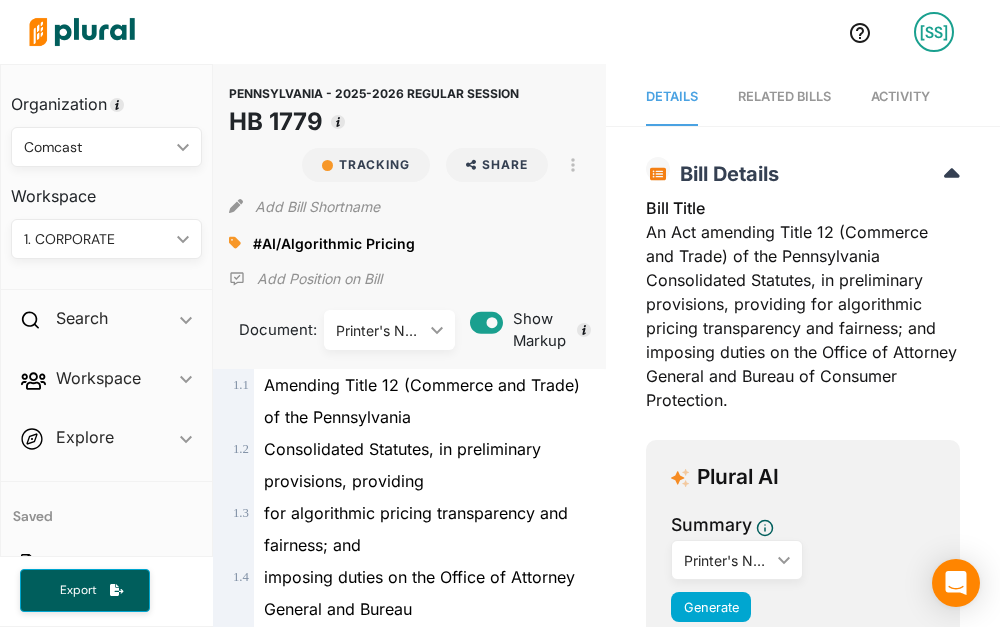 click on "Activity" at bounding box center [900, 97] 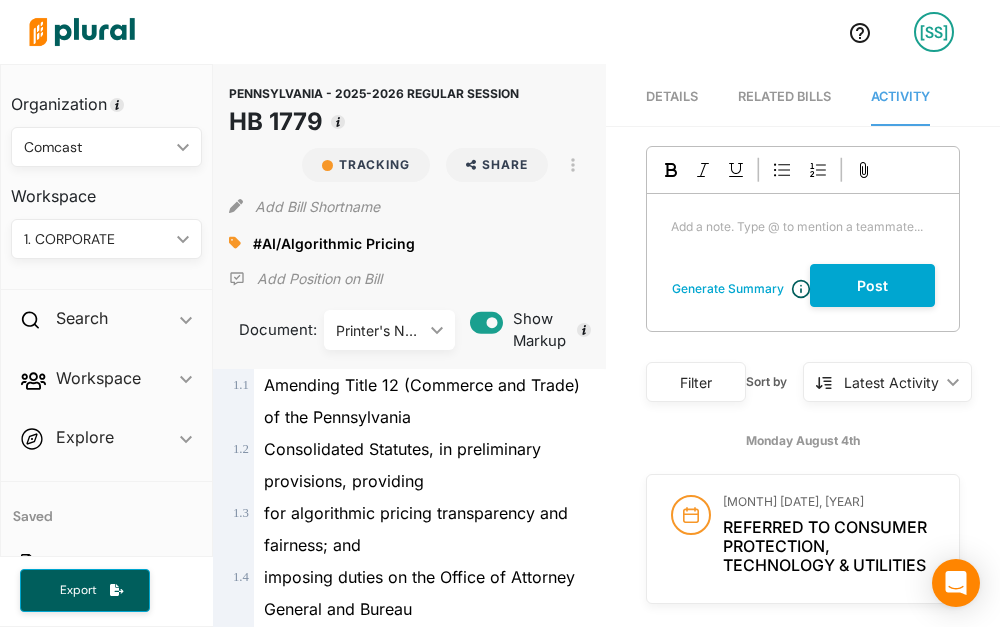 click on "Add a note. Type @ to mention a teammate... ﻿" at bounding box center [803, 227] 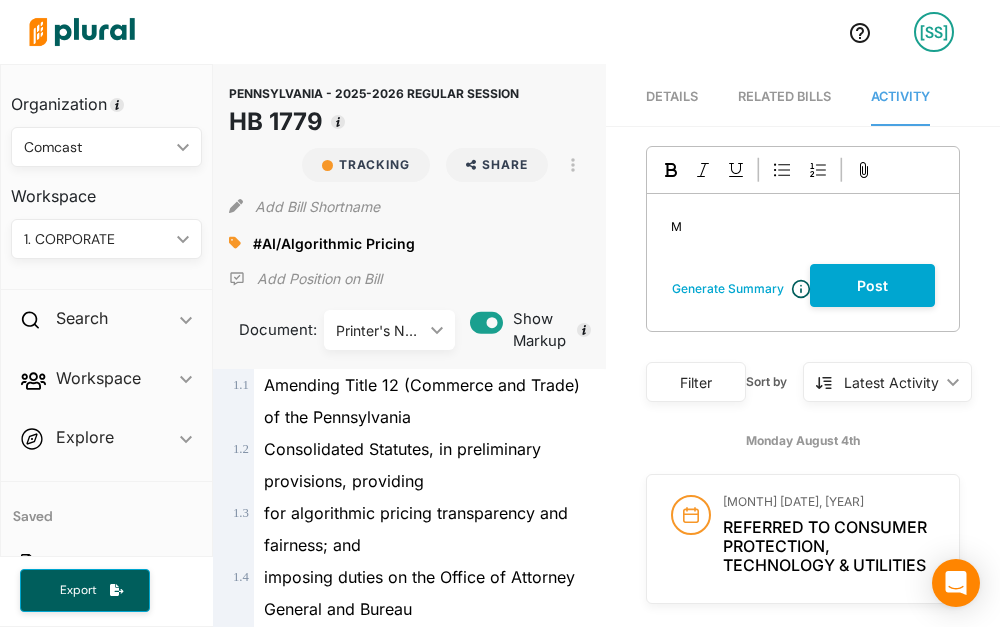 type 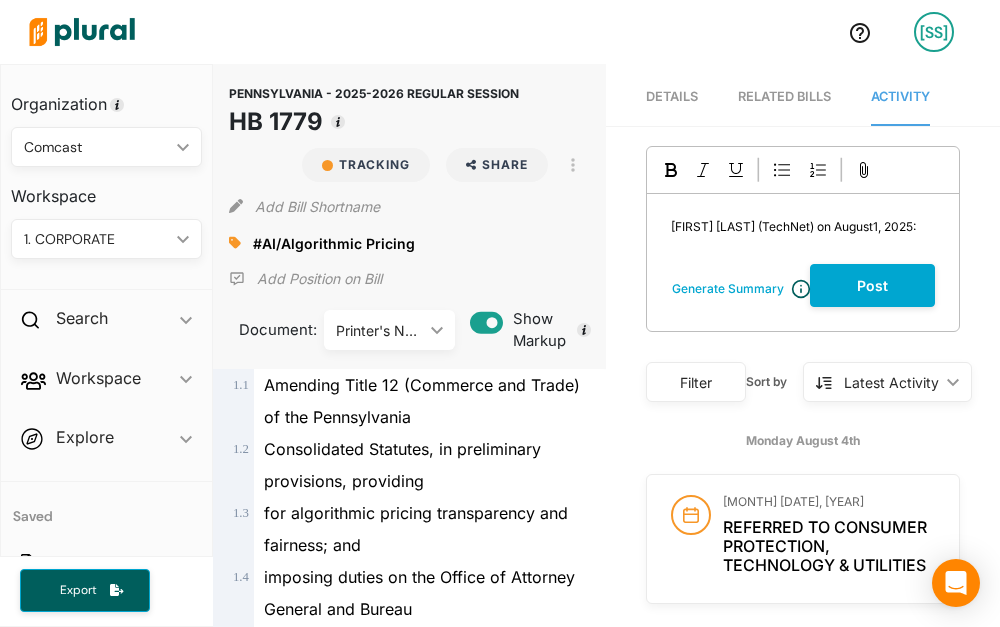 click on "Maragret Durkin (TechNet) on August1, 2025:" at bounding box center [793, 226] 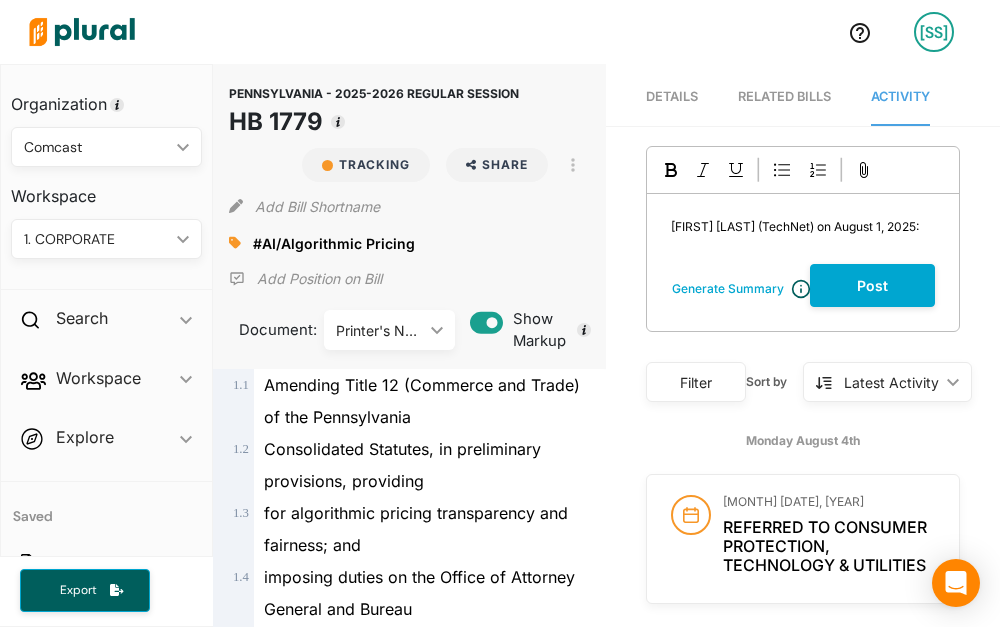 click on "Maragret Durkin (TechNet) on August 1, 2025:" at bounding box center (803, 227) 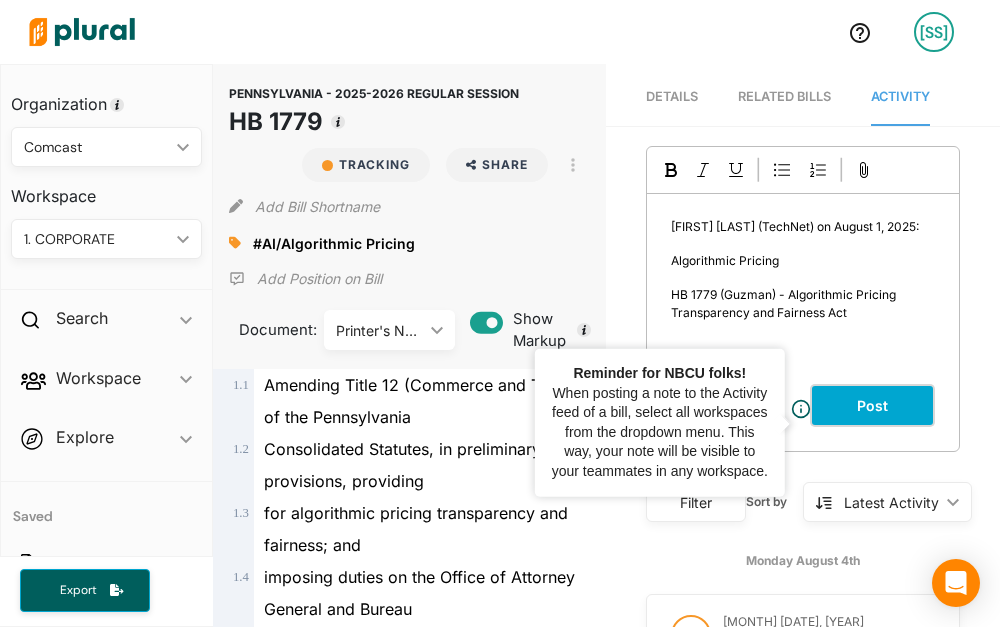 click on "Post" at bounding box center (872, 405) 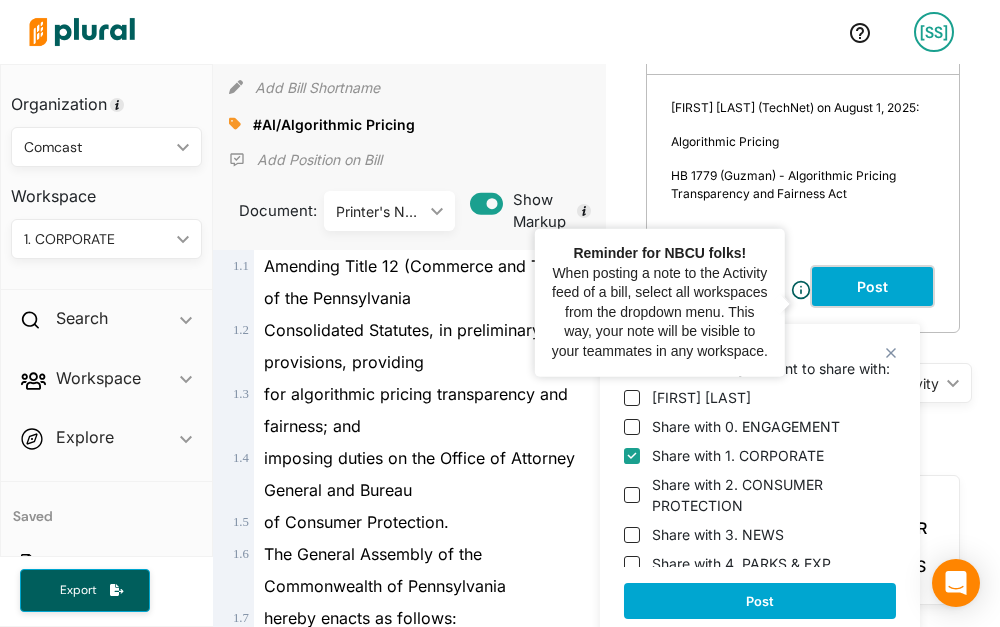 scroll, scrollTop: 118, scrollLeft: 0, axis: vertical 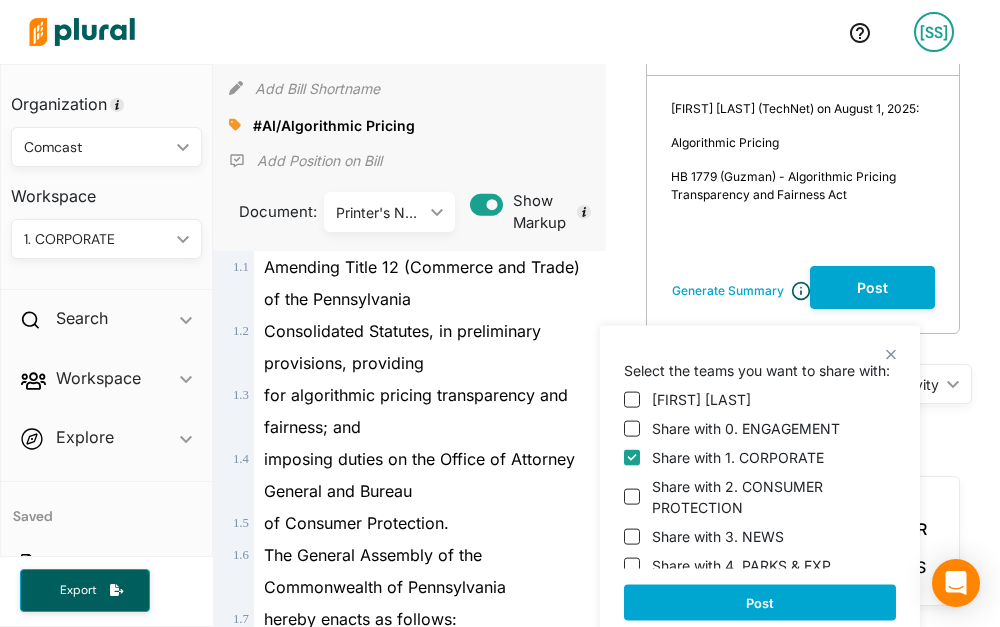 click on "Maragret Durkin (TechNet) on August 1, 2025:  Algorithmic Pricing HB 1779 (Guzman) - Algorithmic Pricing Transparency and Fairness Act ﻿" at bounding box center [803, 171] 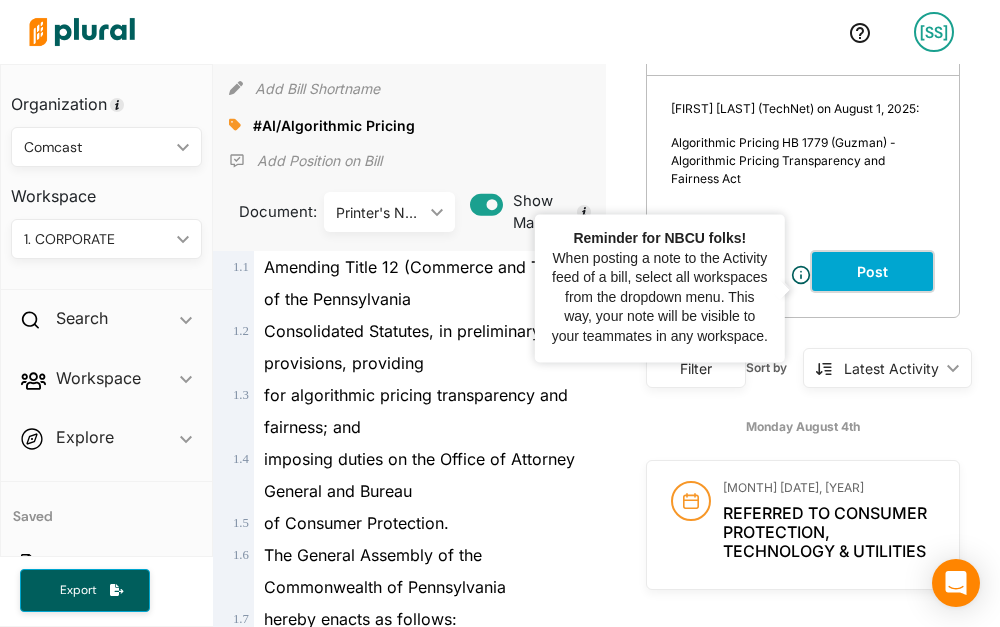 click on "Post" at bounding box center [872, 271] 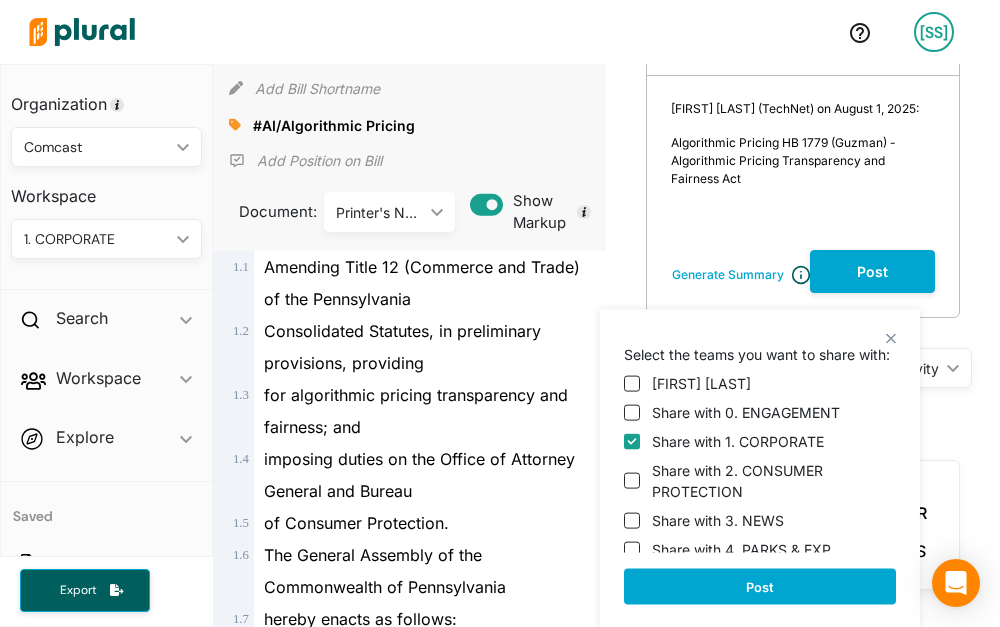 click on "Share with 0. ENGAGEMENT" at bounding box center [746, 412] 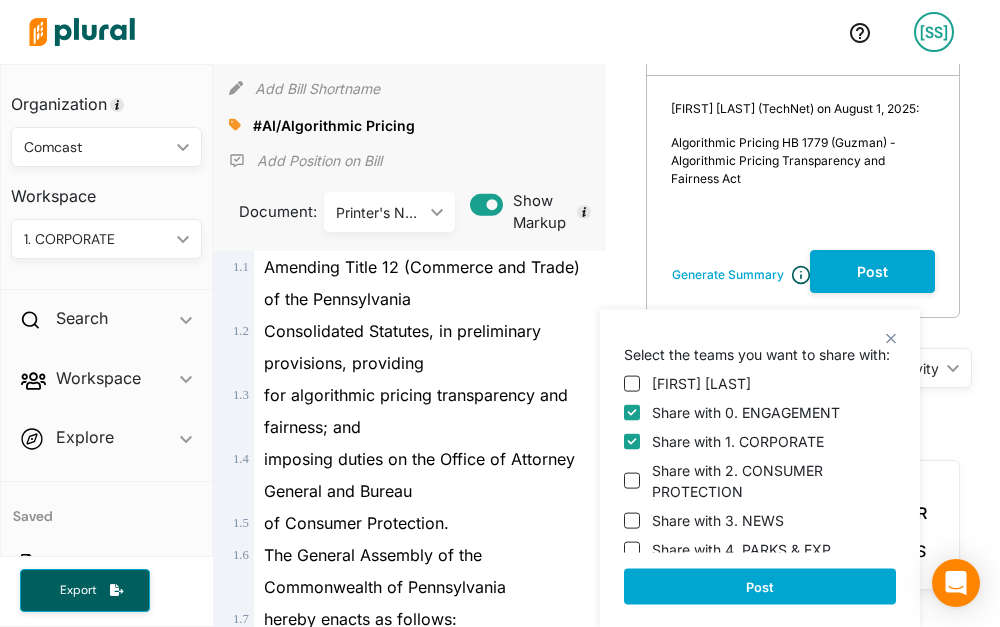 checkbox on "true" 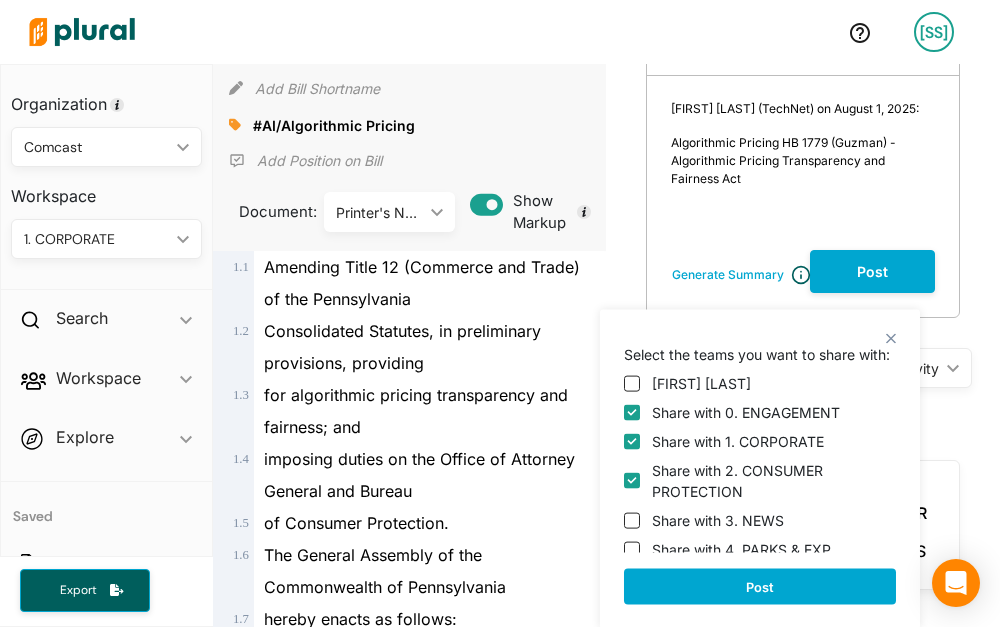 click on "Sophia Stewart Share with 0. ENGAGEMENT Share with 1. CORPORATE Share with 2. CONSUMER PROTECTION Share with 3. NEWS Share with 4. PARKS & EXP. Share with 5. PRODUCTION Share with 6. SPORTS" at bounding box center [760, 459] 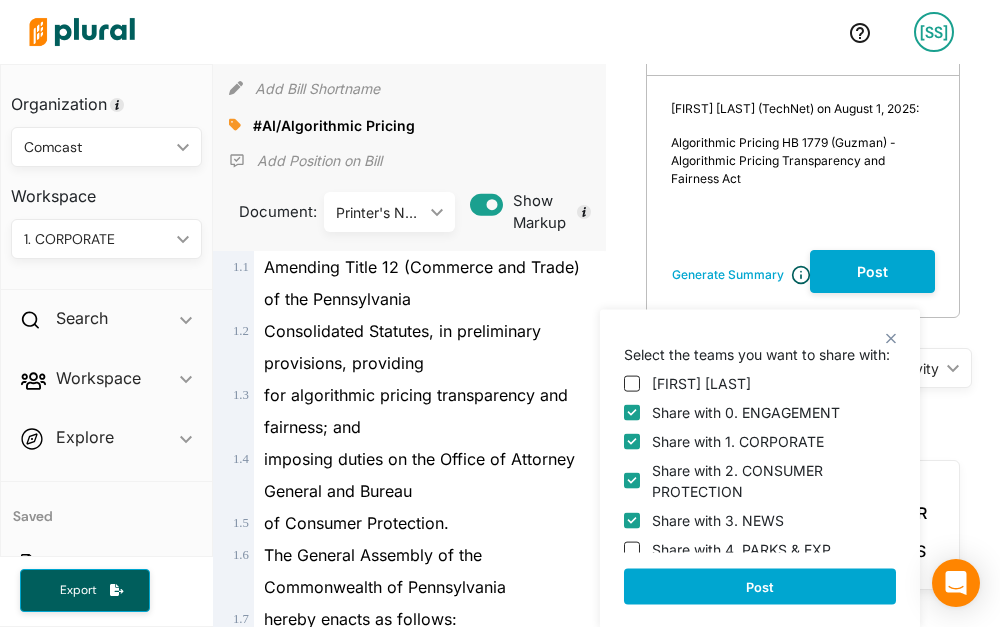 checkbox on "true" 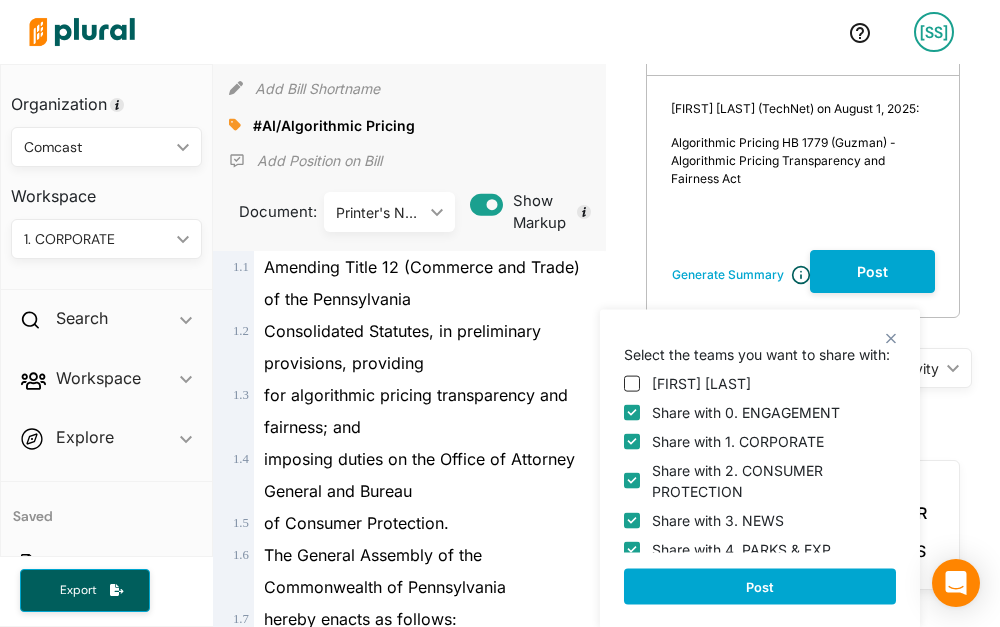 checkbox on "true" 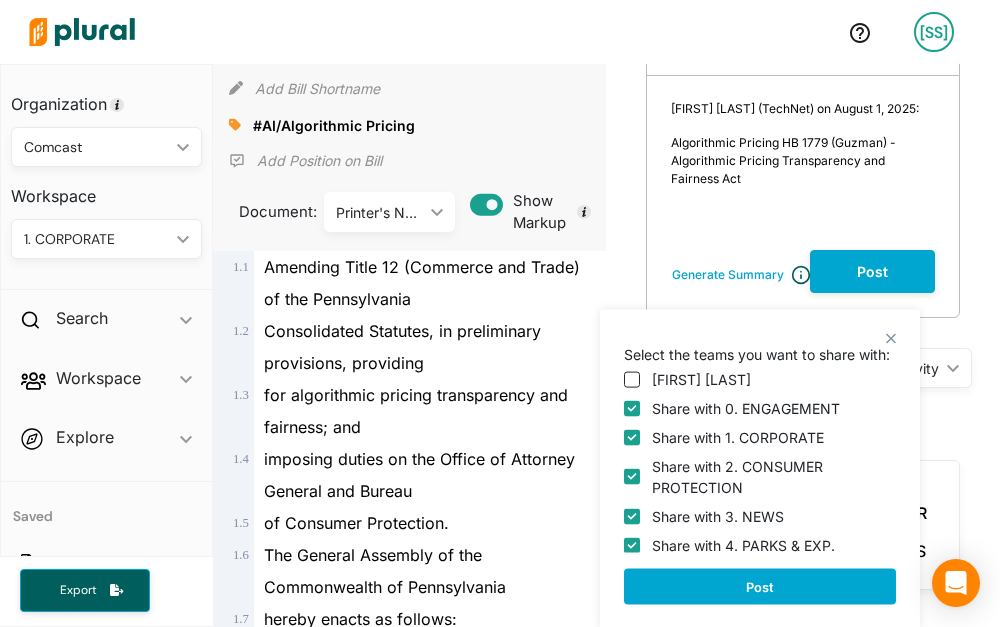 scroll, scrollTop: 64, scrollLeft: 0, axis: vertical 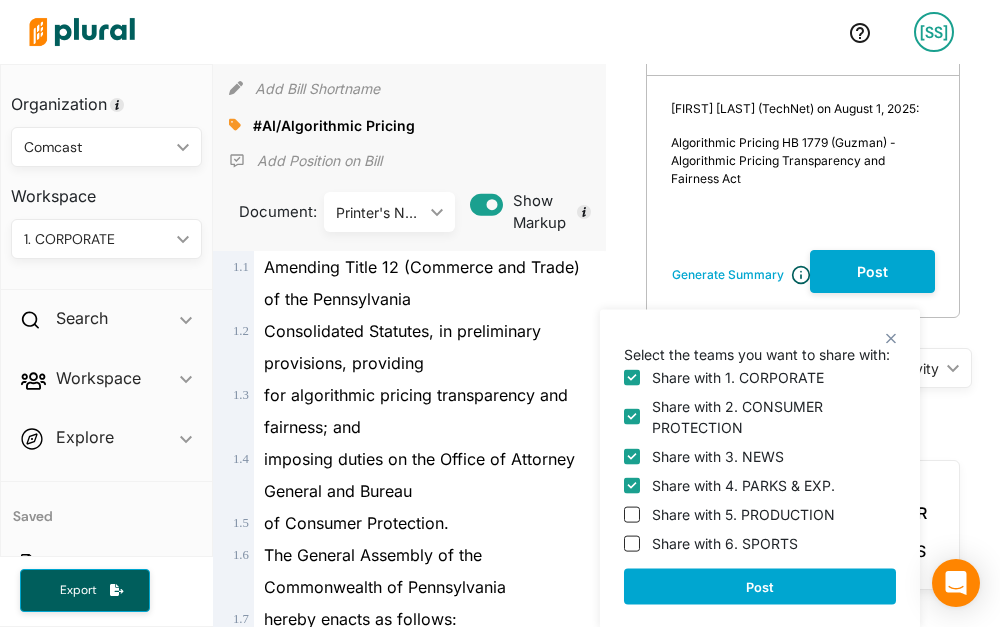 click on "Share with 5. PRODUCTION" at bounding box center (743, 514) 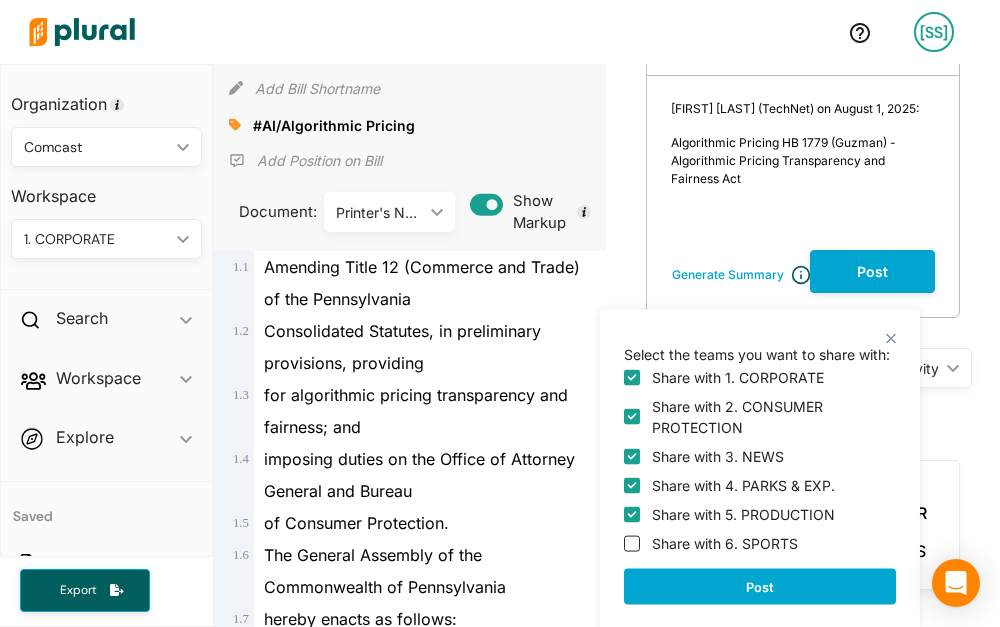 checkbox on "true" 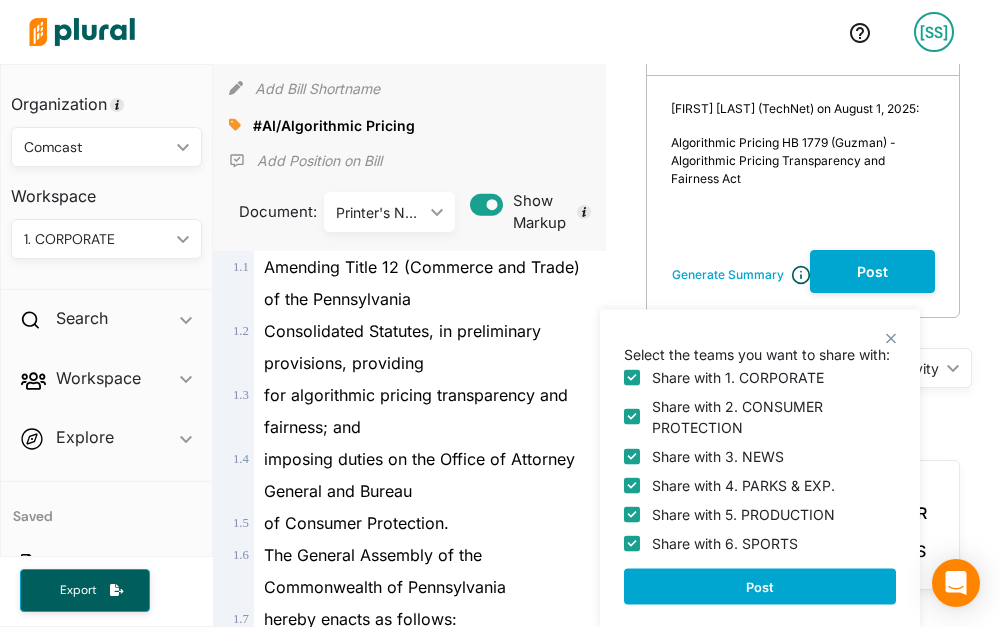 checkbox on "true" 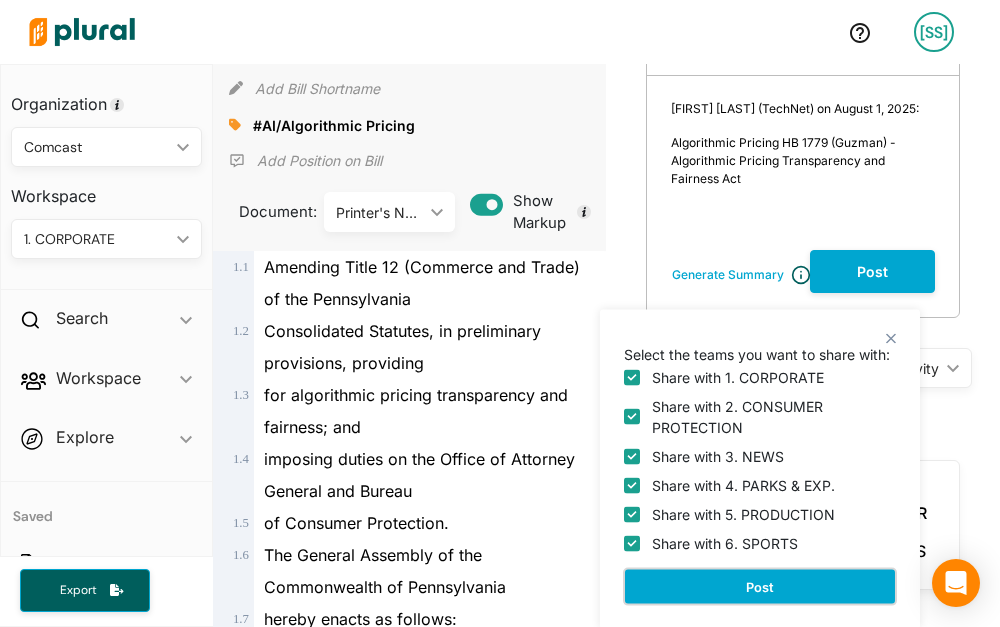 click on "Post" at bounding box center [760, 587] 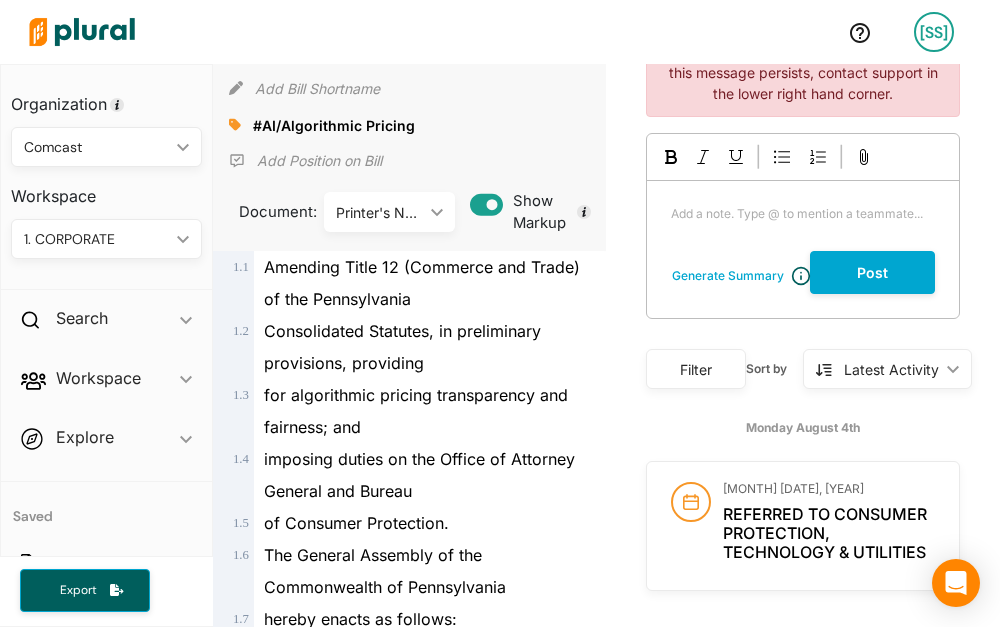 scroll, scrollTop: 0, scrollLeft: 0, axis: both 